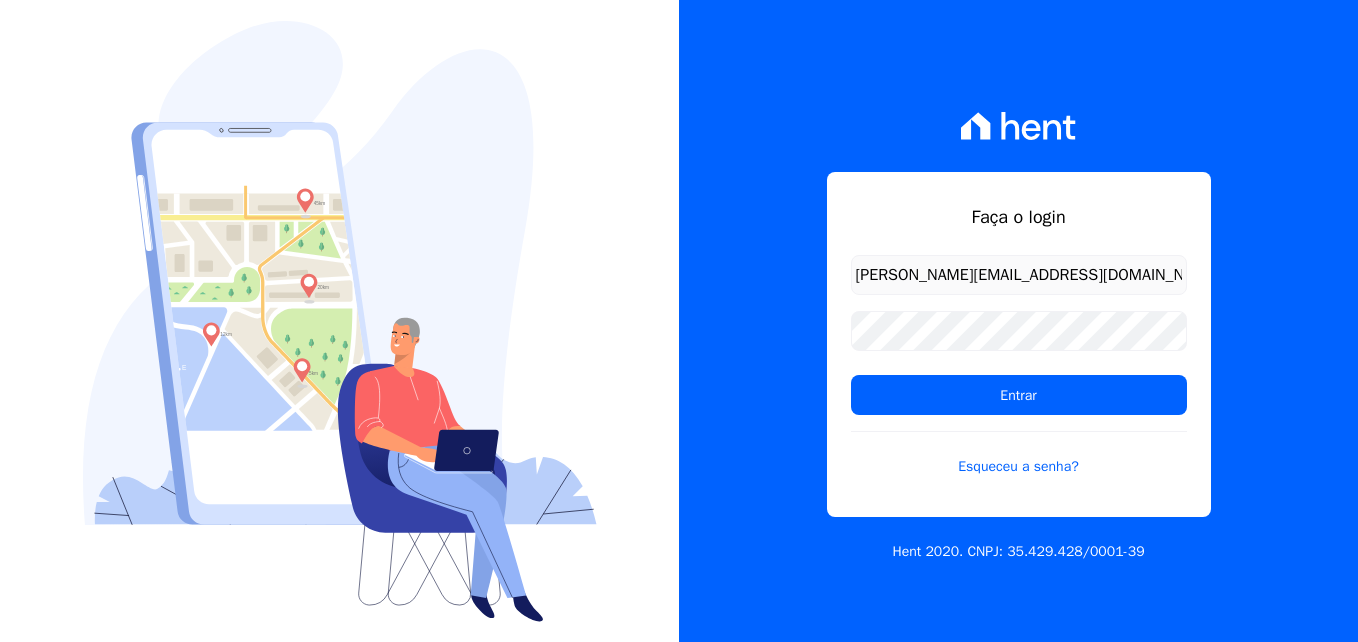 scroll, scrollTop: 0, scrollLeft: 0, axis: both 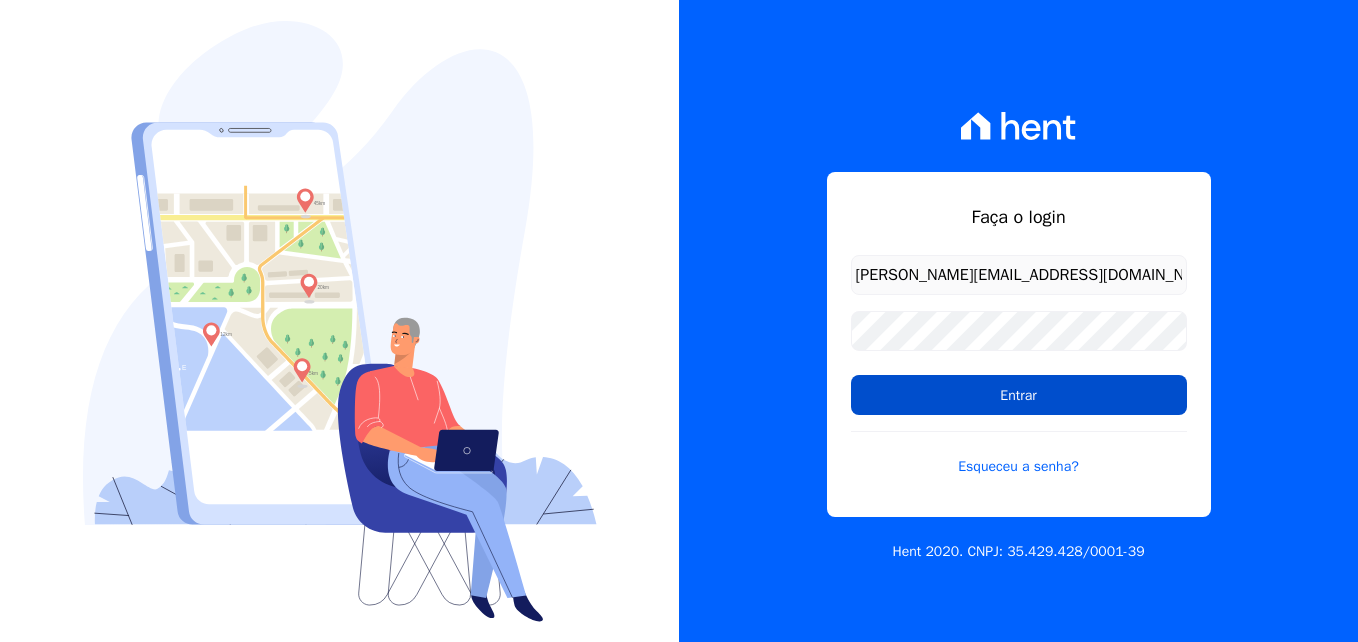 click on "Entrar" at bounding box center [1019, 395] 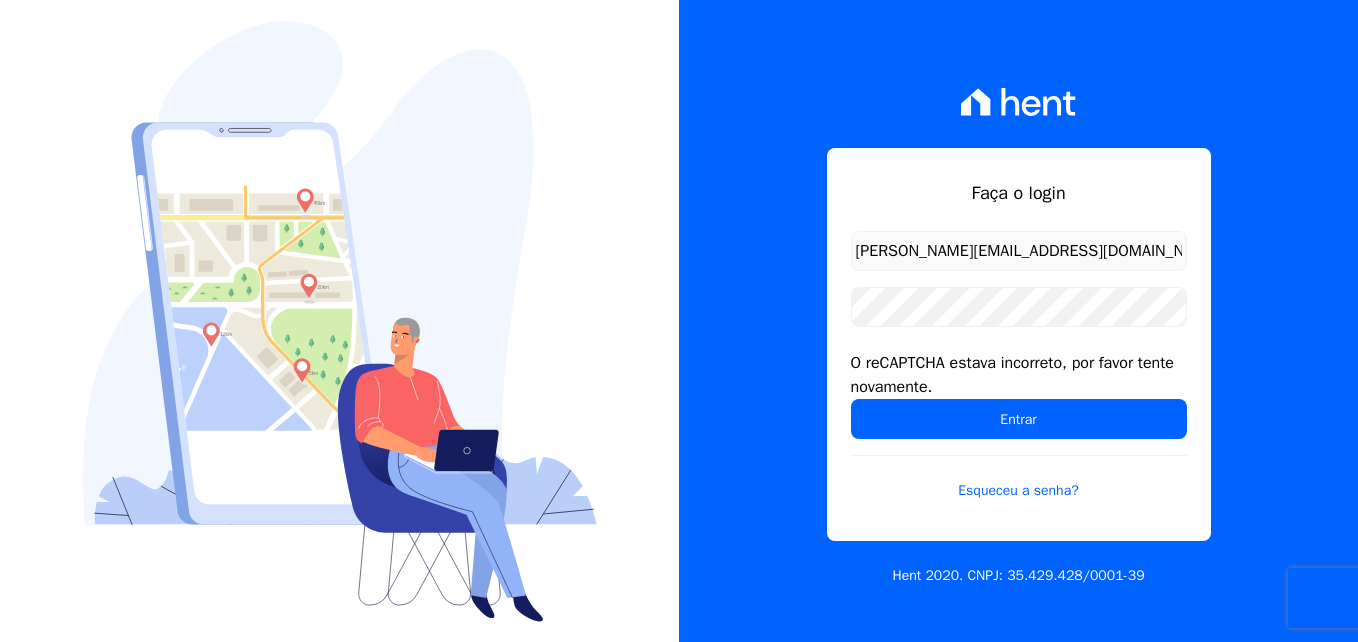 scroll, scrollTop: 0, scrollLeft: 0, axis: both 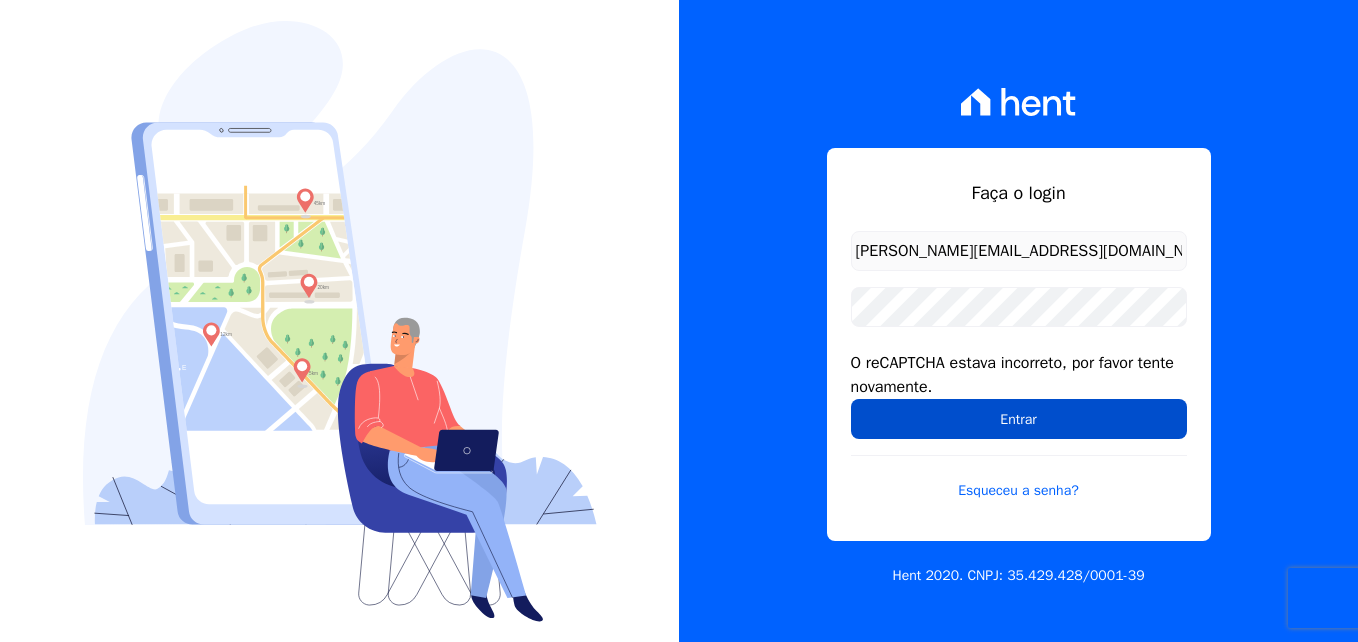 click on "Entrar" at bounding box center [1019, 419] 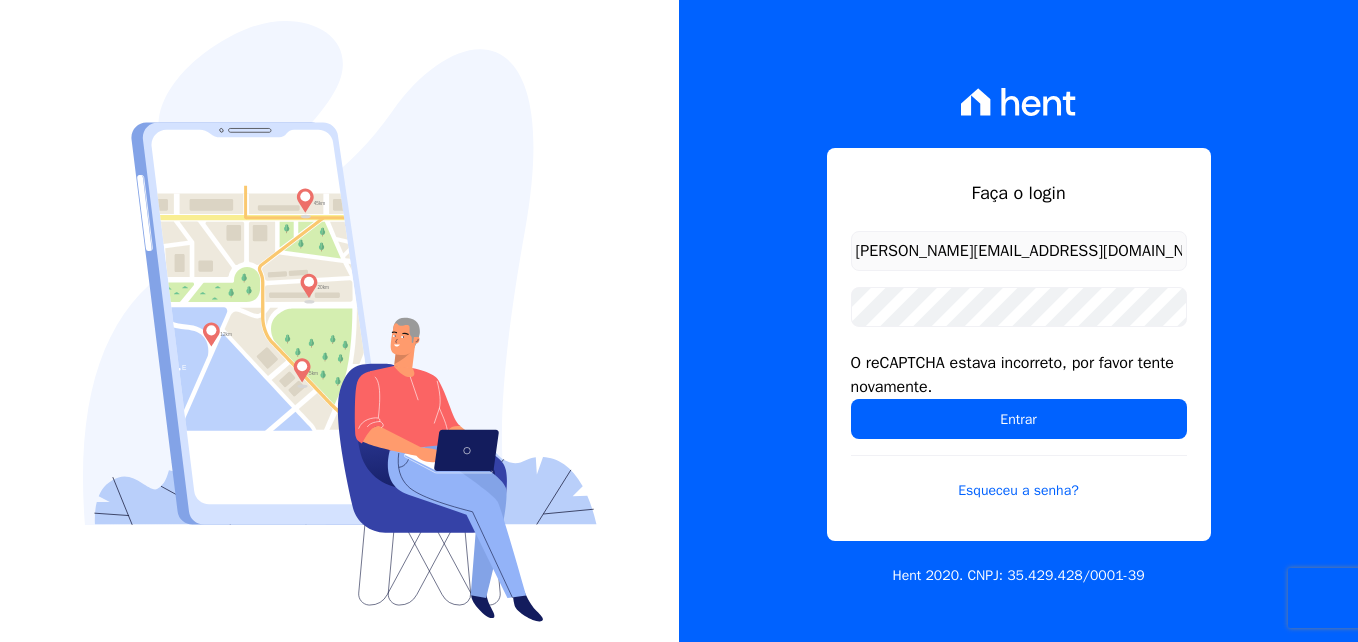 scroll, scrollTop: 0, scrollLeft: 0, axis: both 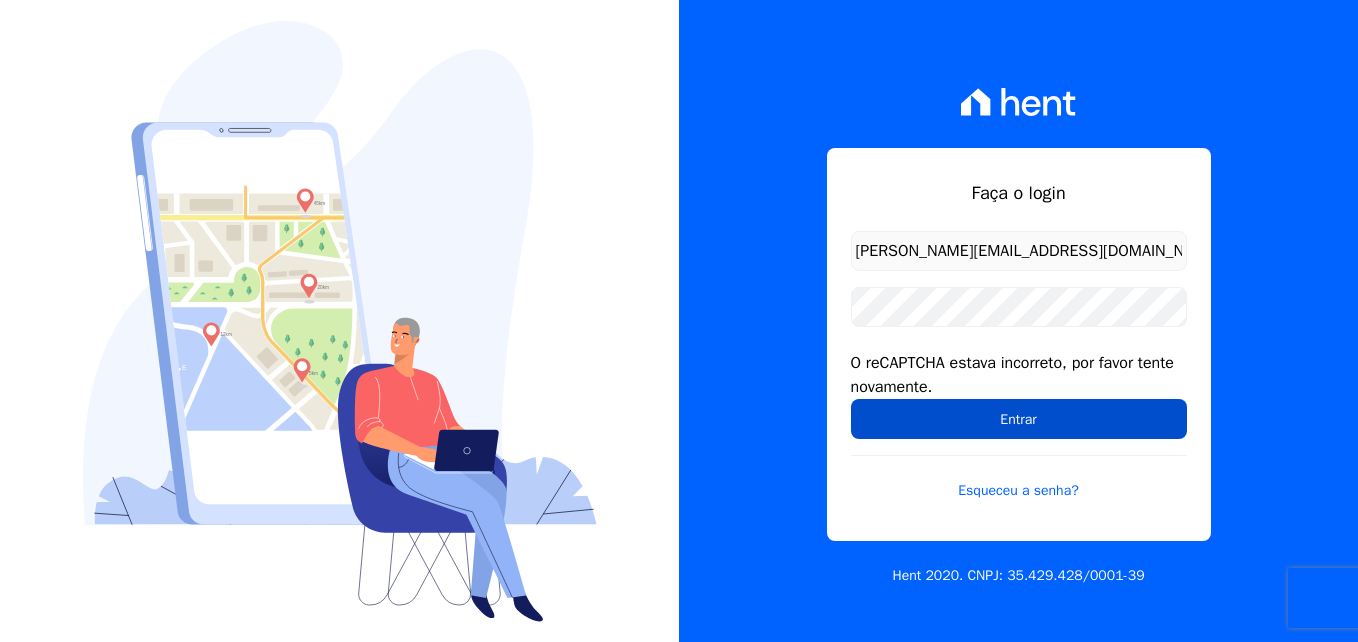 click on "Entrar" at bounding box center [1019, 419] 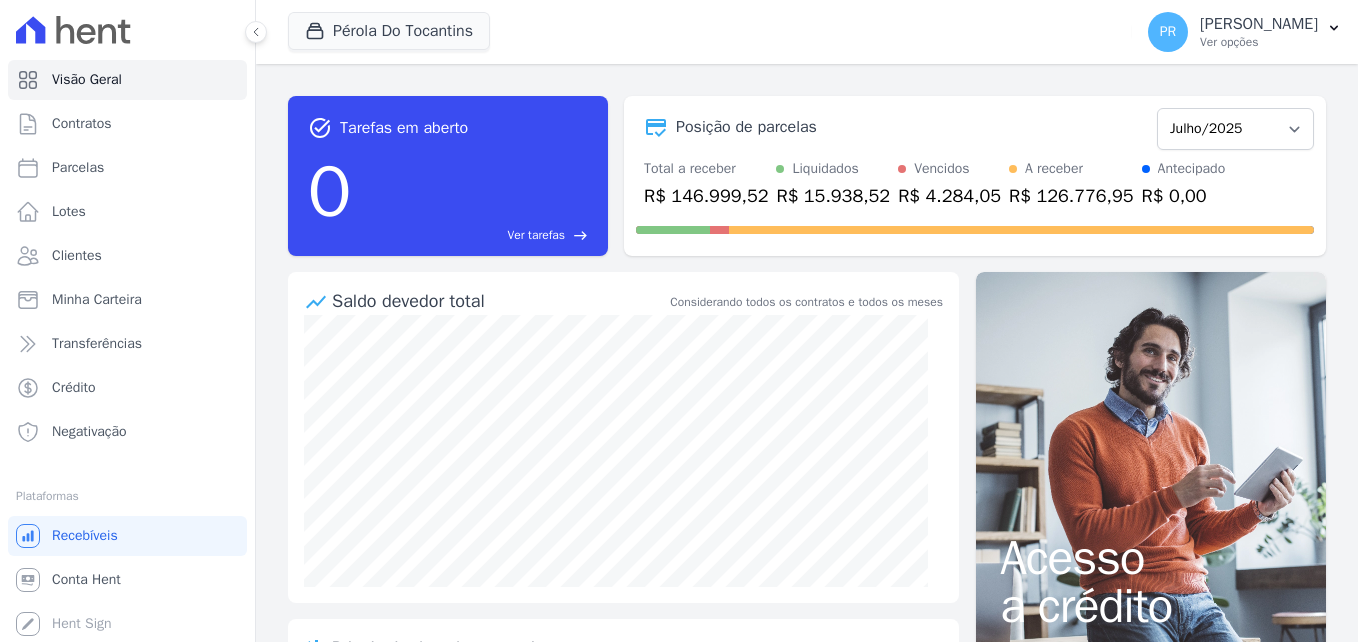 scroll, scrollTop: 0, scrollLeft: 0, axis: both 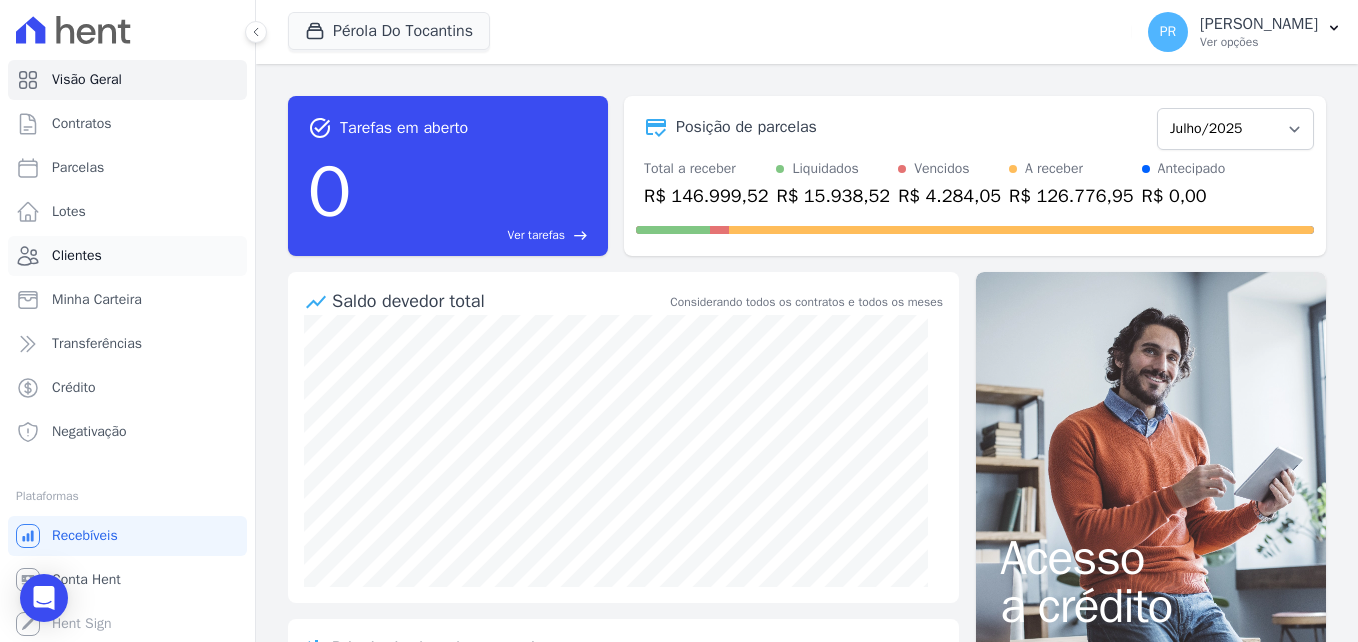 click on "Clientes" at bounding box center (77, 256) 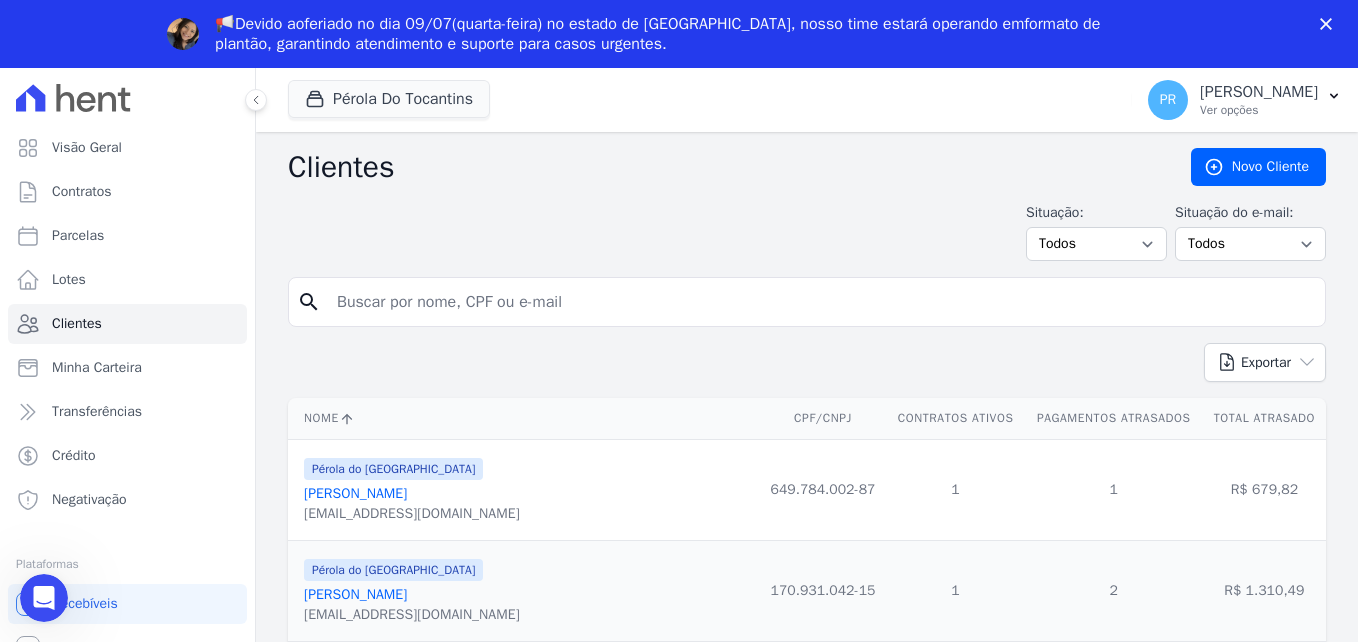 scroll, scrollTop: 0, scrollLeft: 0, axis: both 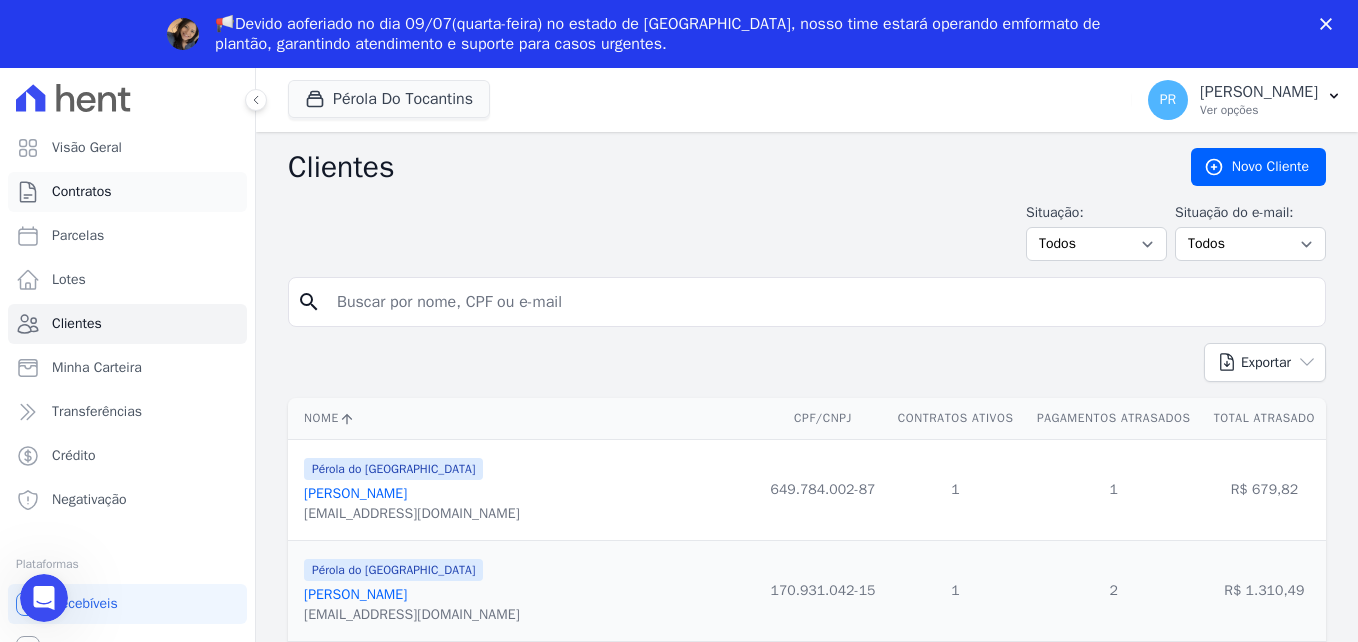 click on "Contratos" at bounding box center (82, 192) 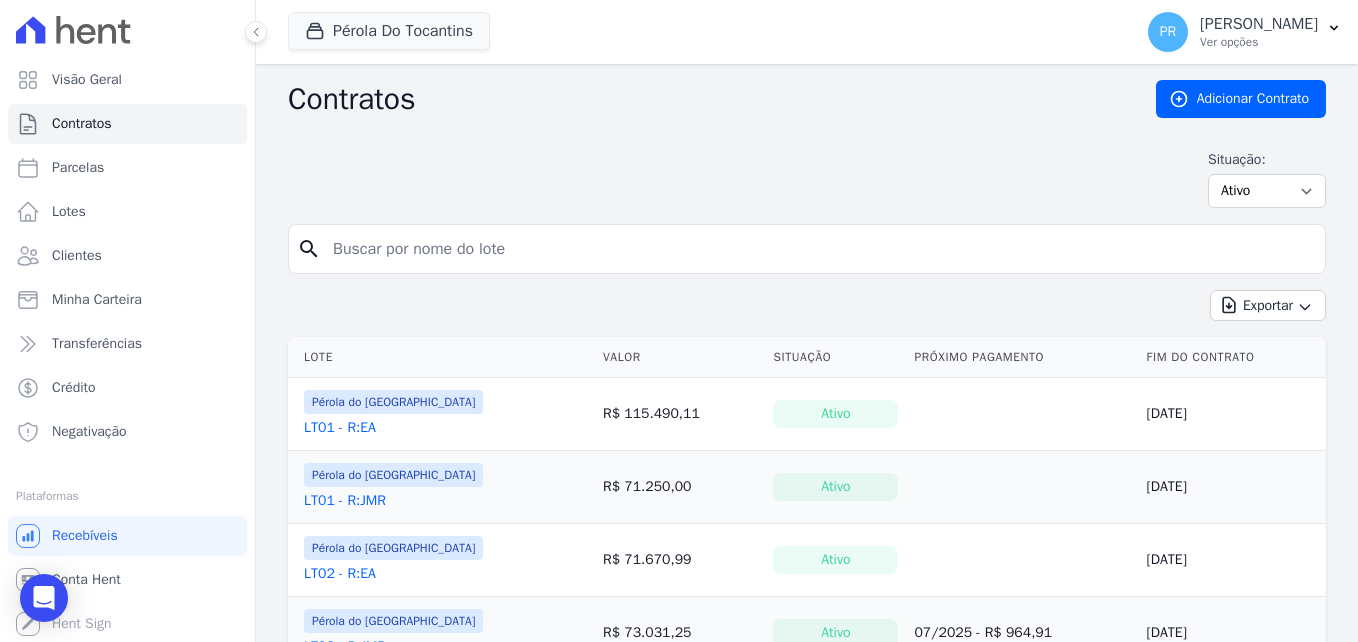 click at bounding box center [819, 249] 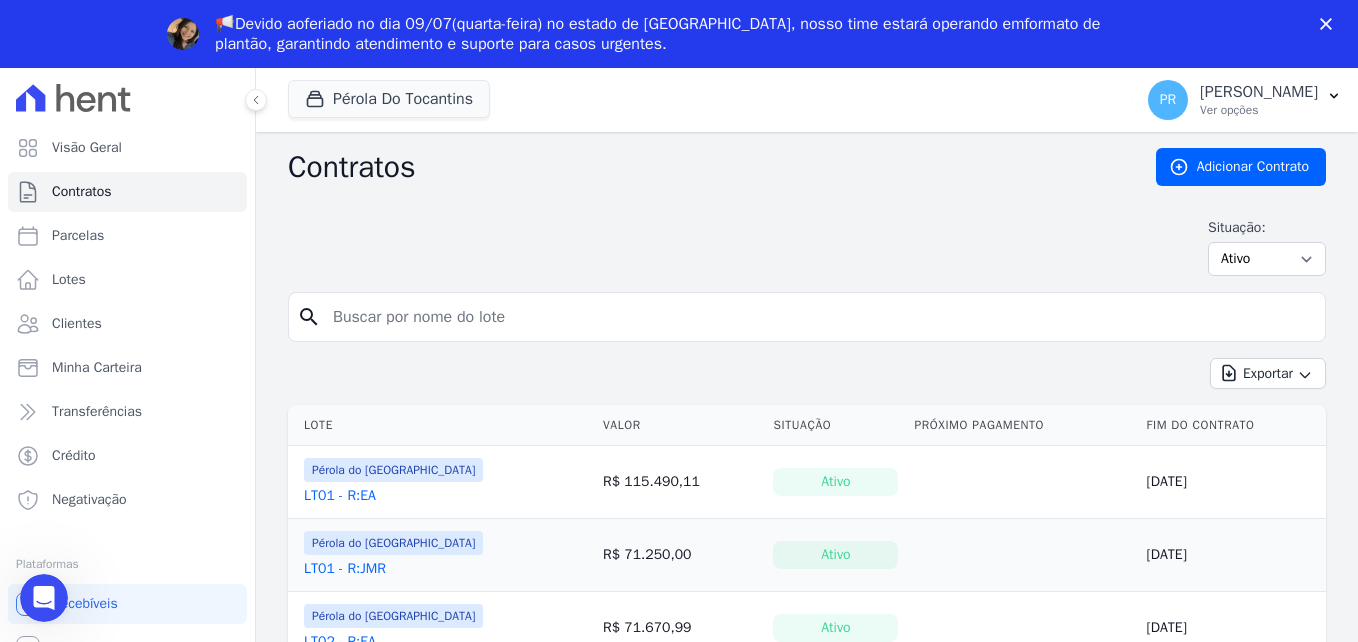 scroll, scrollTop: 0, scrollLeft: 0, axis: both 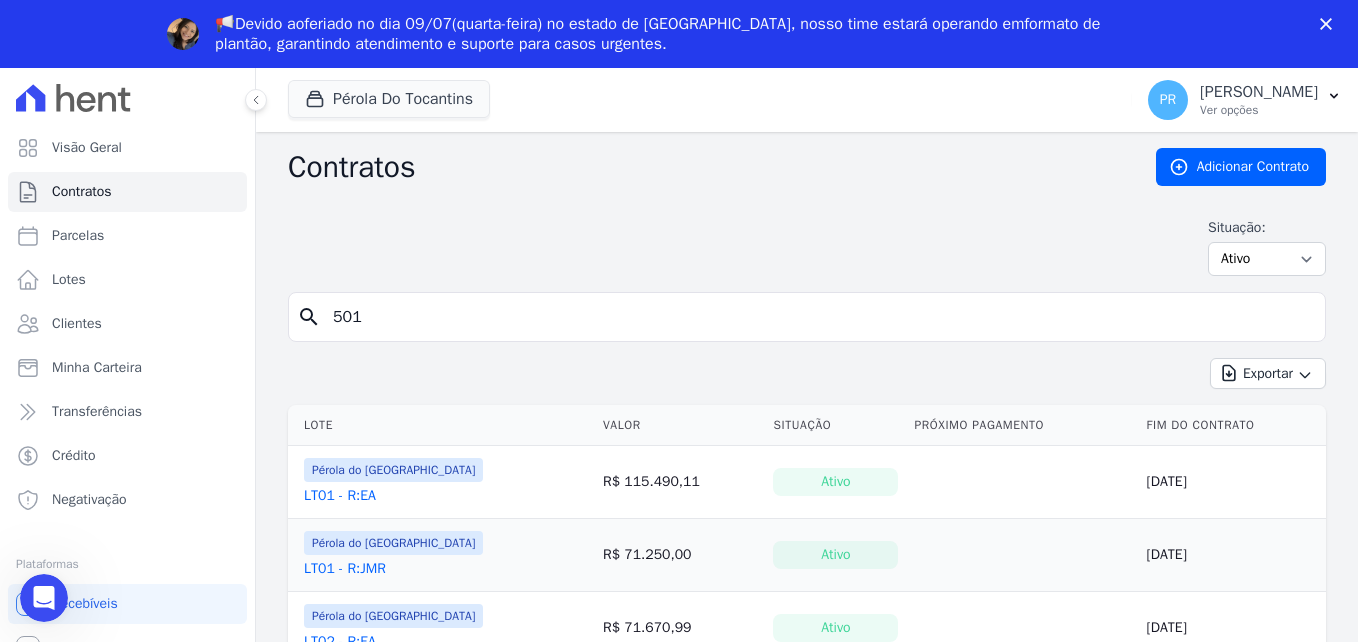 type on "501" 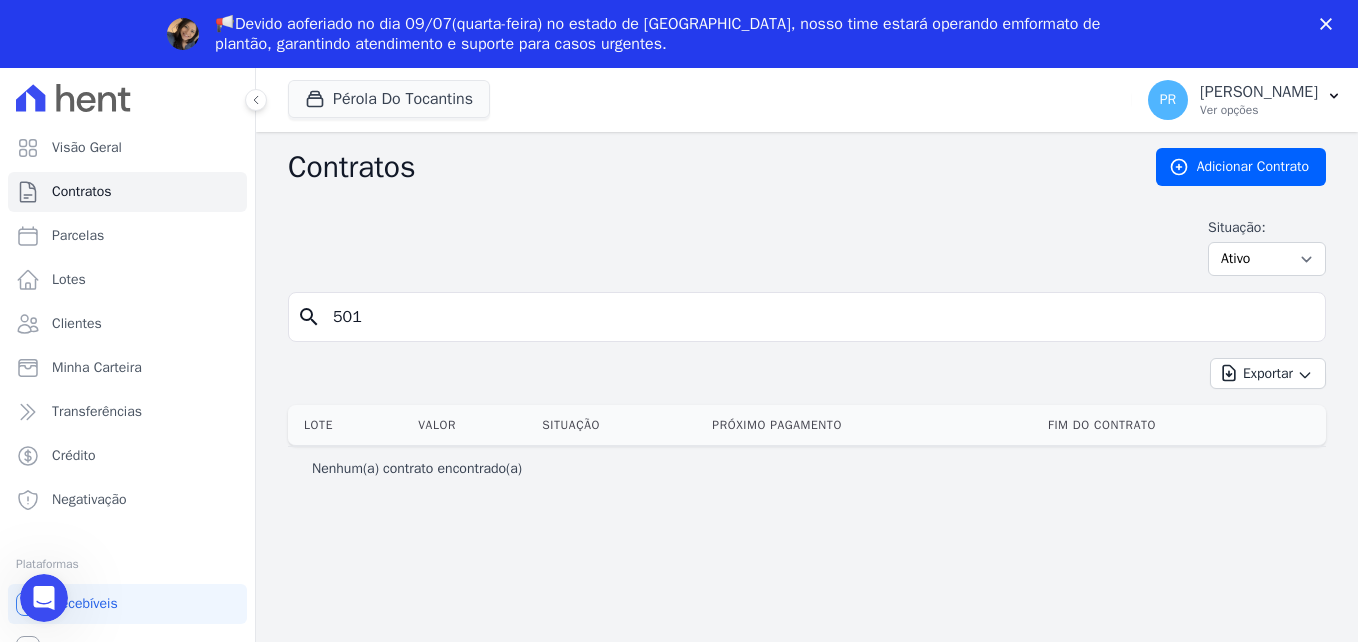 scroll, scrollTop: 0, scrollLeft: 0, axis: both 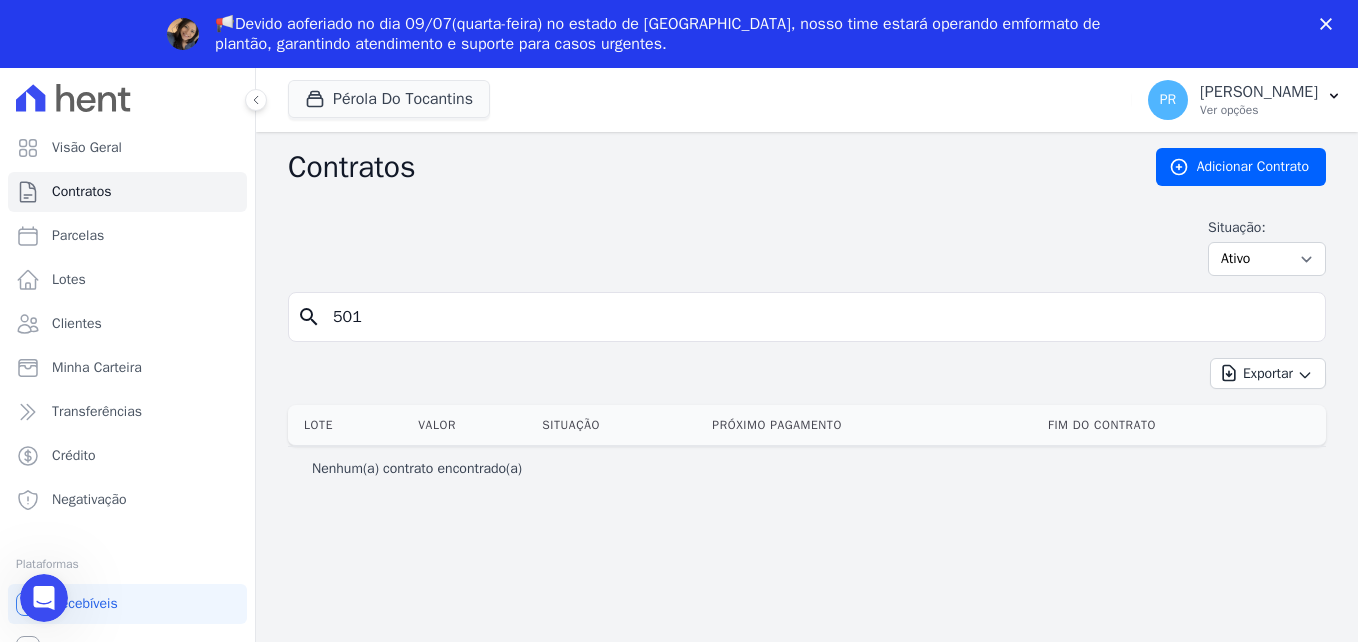 click on "501" at bounding box center [819, 317] 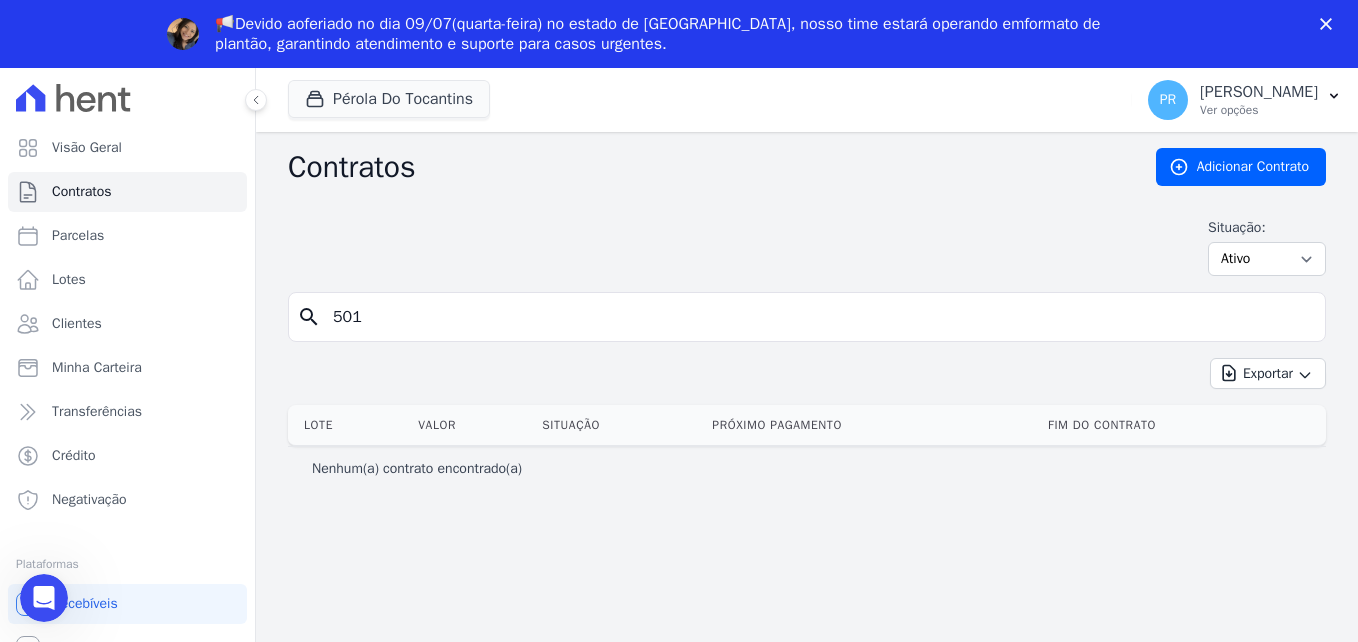 scroll, scrollTop: 0, scrollLeft: 0, axis: both 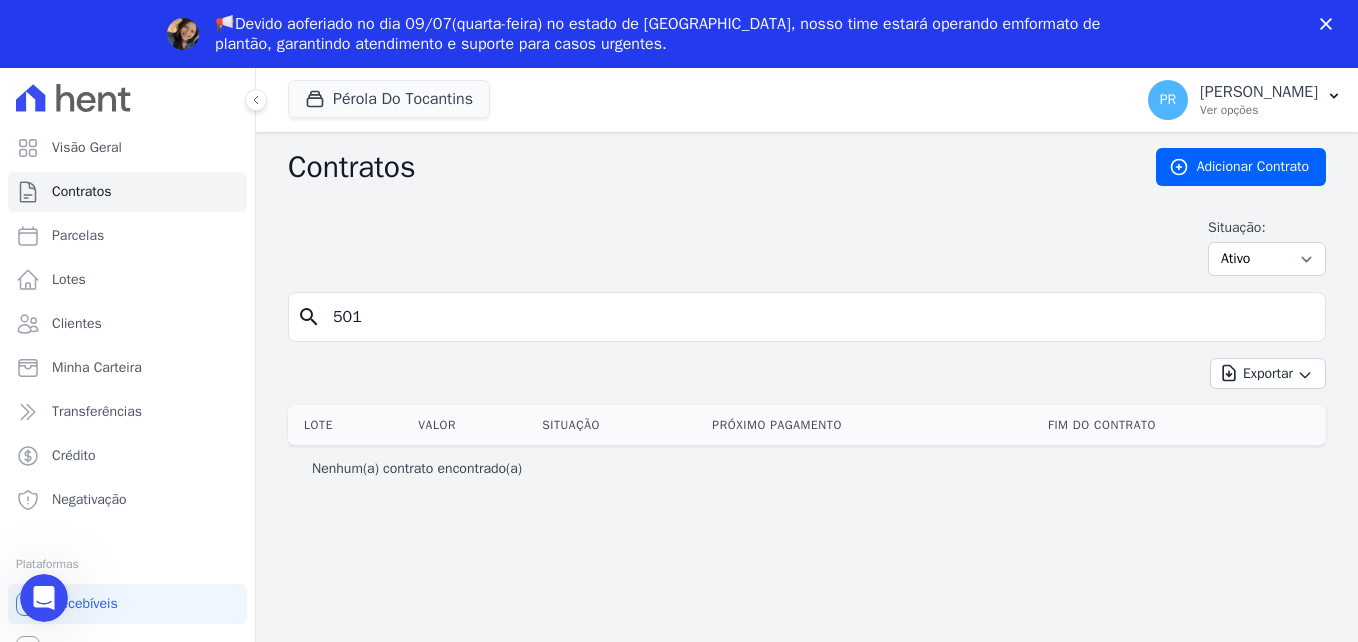 click on "📢Devido ao  feriado no dia 09/07  (quarta-feira) no estado de São Paulo, nosso time estará operando em  formato de plantão , garantindo atendimento e suporte para casos urgentes." at bounding box center [679, 34] 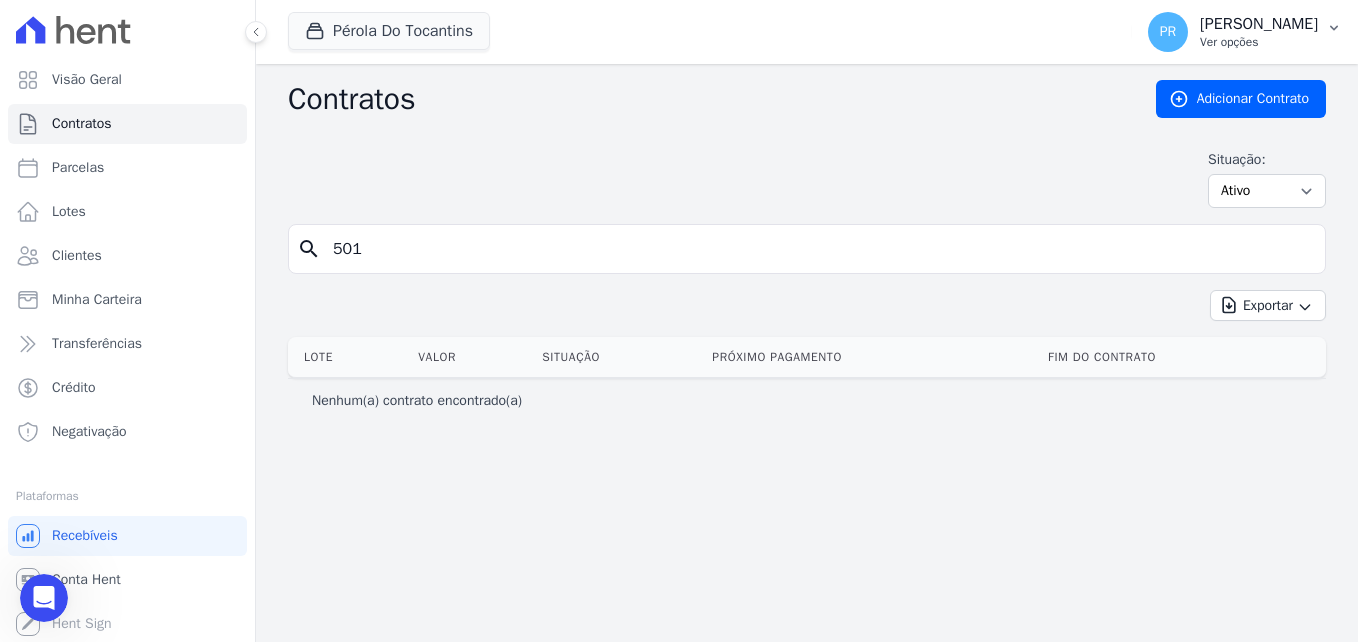 click on "PR
Paula  Risuenho
Ver opções" at bounding box center [1245, 32] 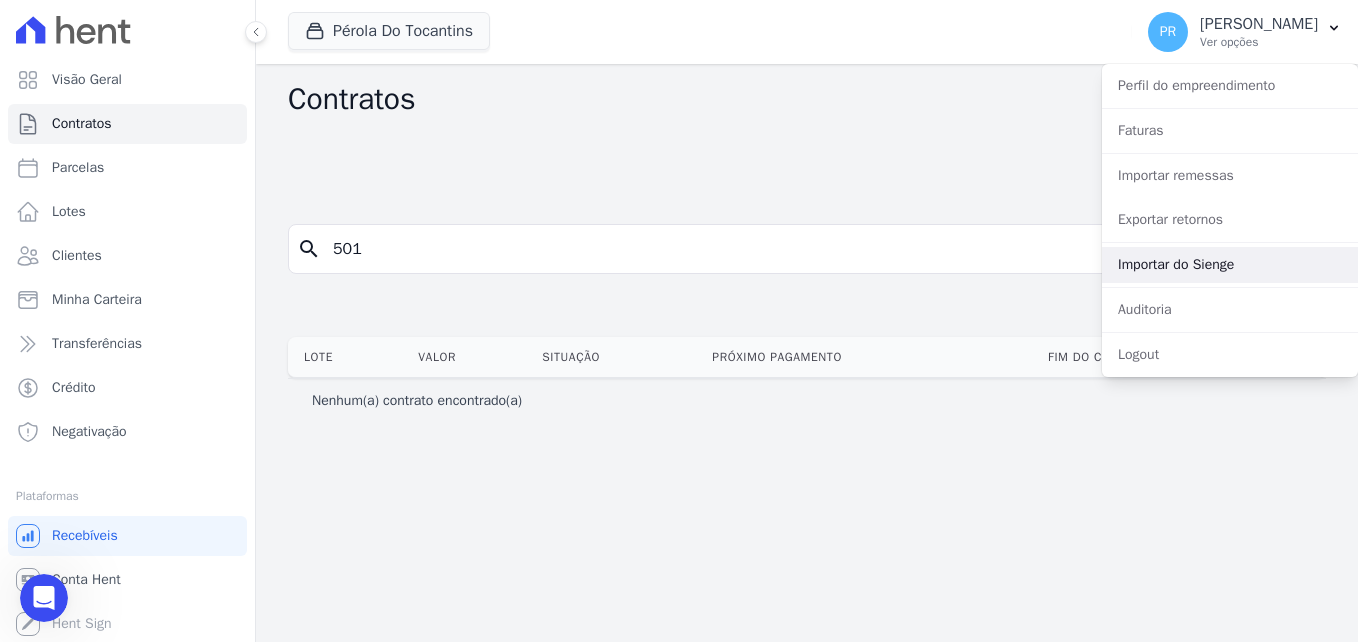 click on "Importar do Sienge" at bounding box center (1230, 265) 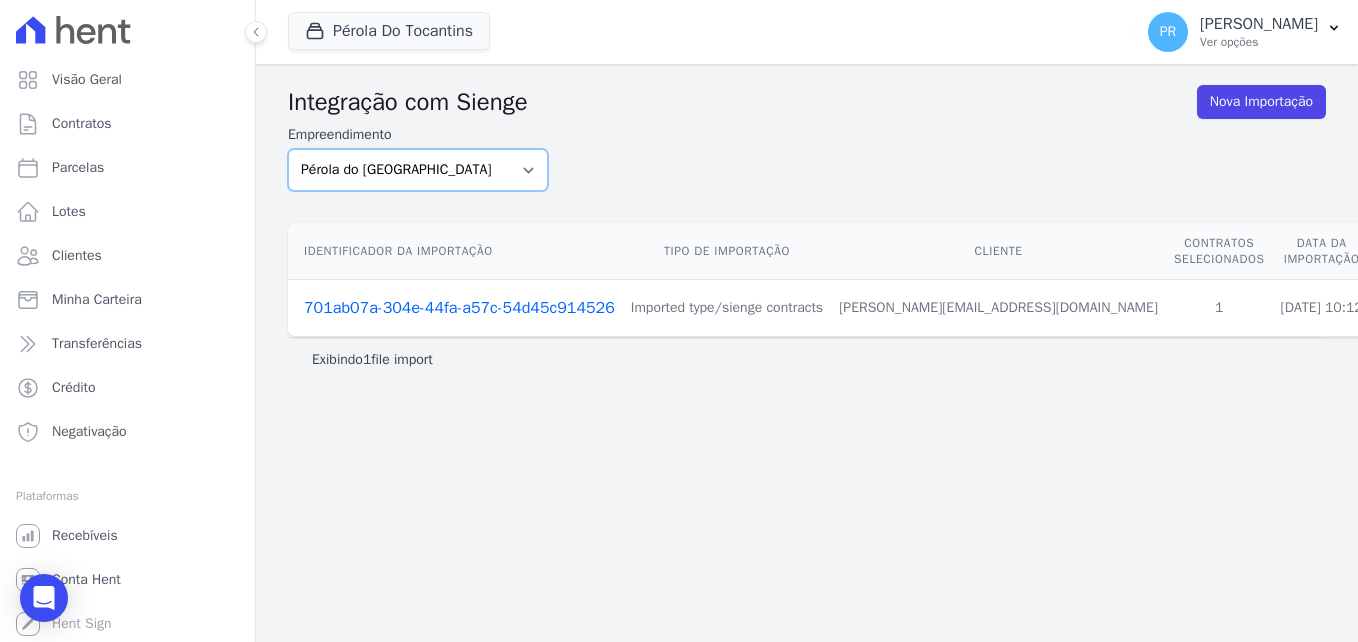 click on "Pérola do Tocantins
SPE Montenegro" at bounding box center (418, 170) 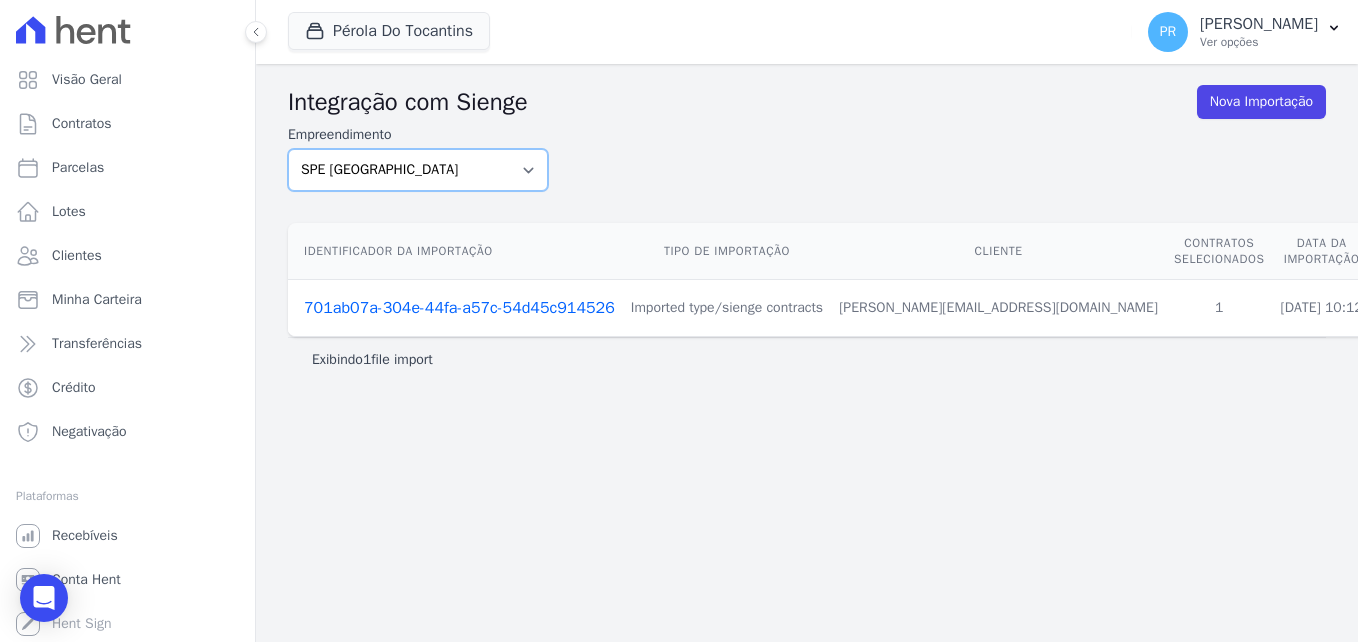 click on "Pérola do Tocantins
SPE Montenegro" at bounding box center [418, 170] 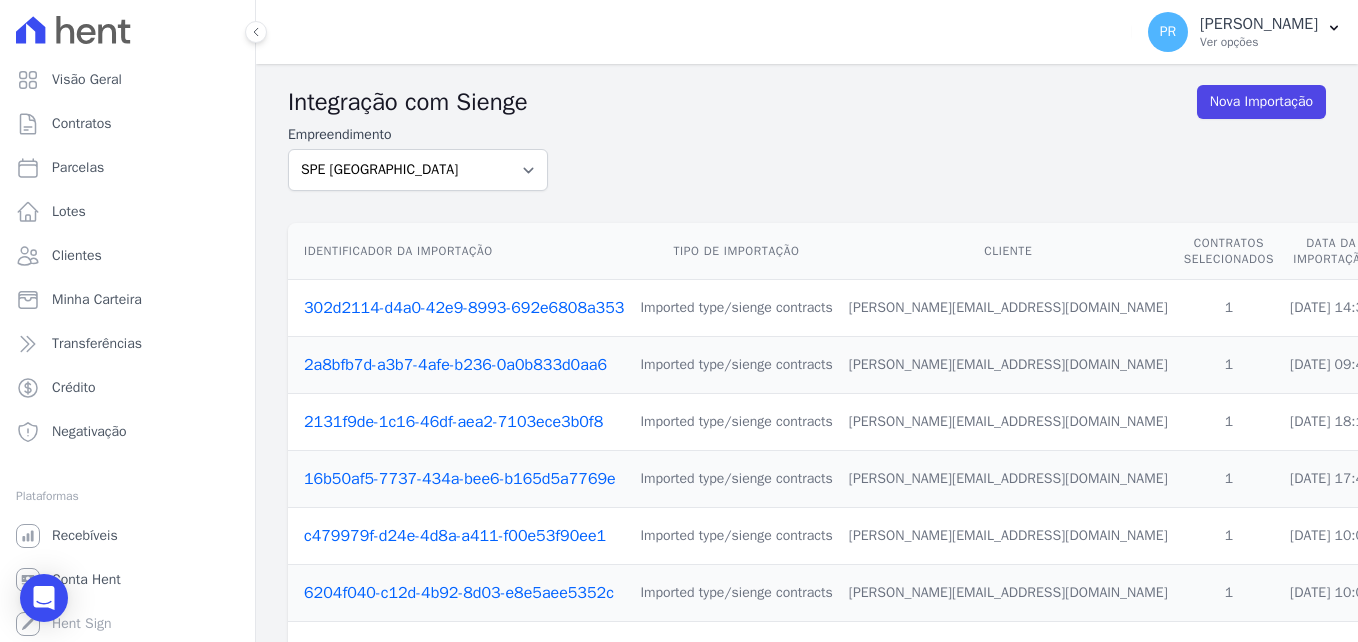 scroll, scrollTop: 0, scrollLeft: 0, axis: both 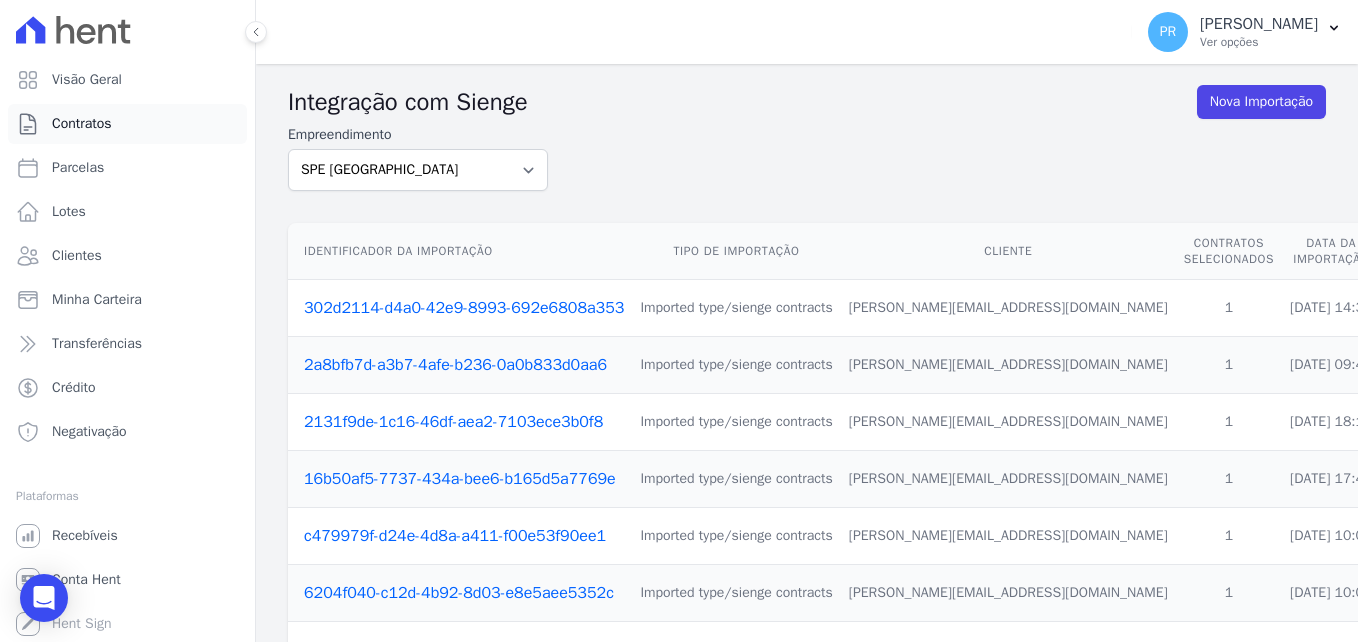 click on "Contratos" at bounding box center (82, 124) 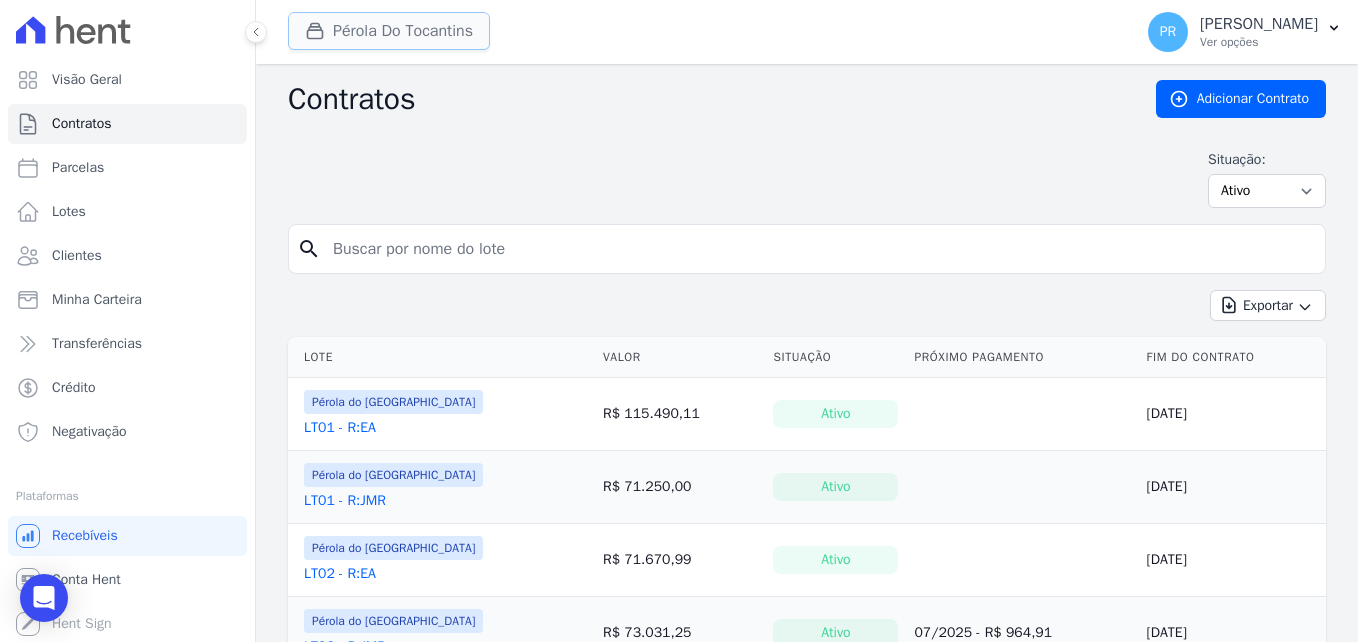 click on "Pérola Do Tocantins" at bounding box center [389, 31] 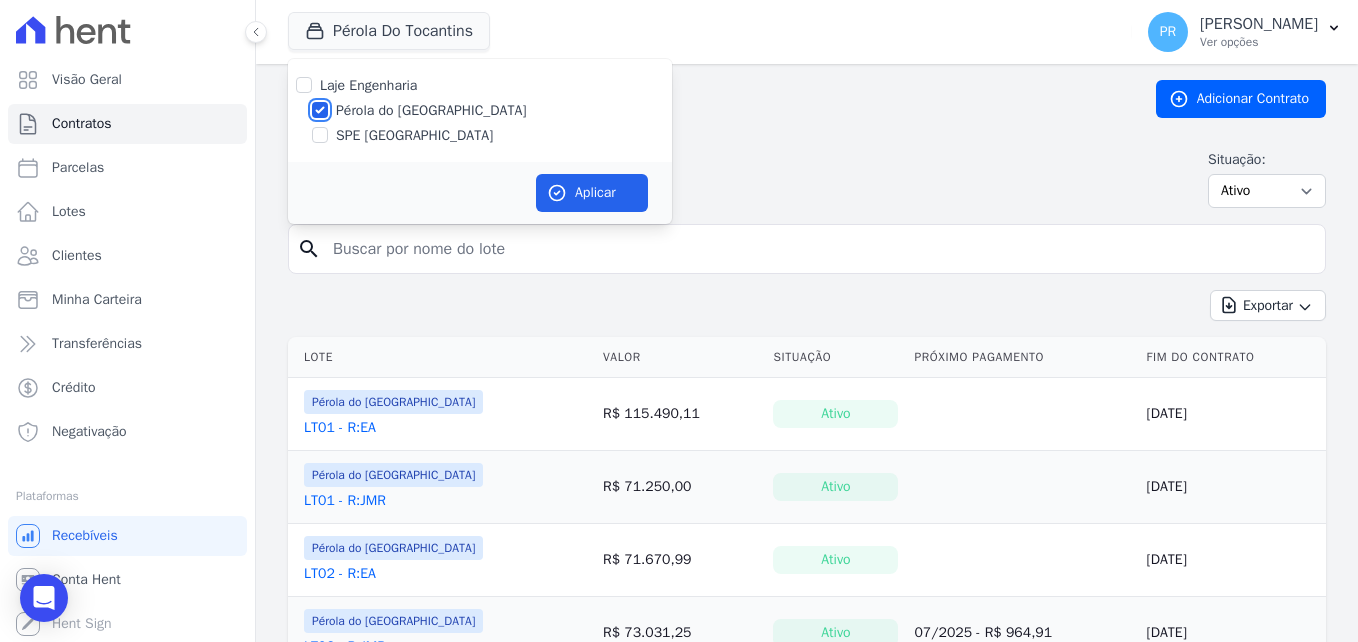 click on "Pérola do [GEOGRAPHIC_DATA]" at bounding box center [320, 110] 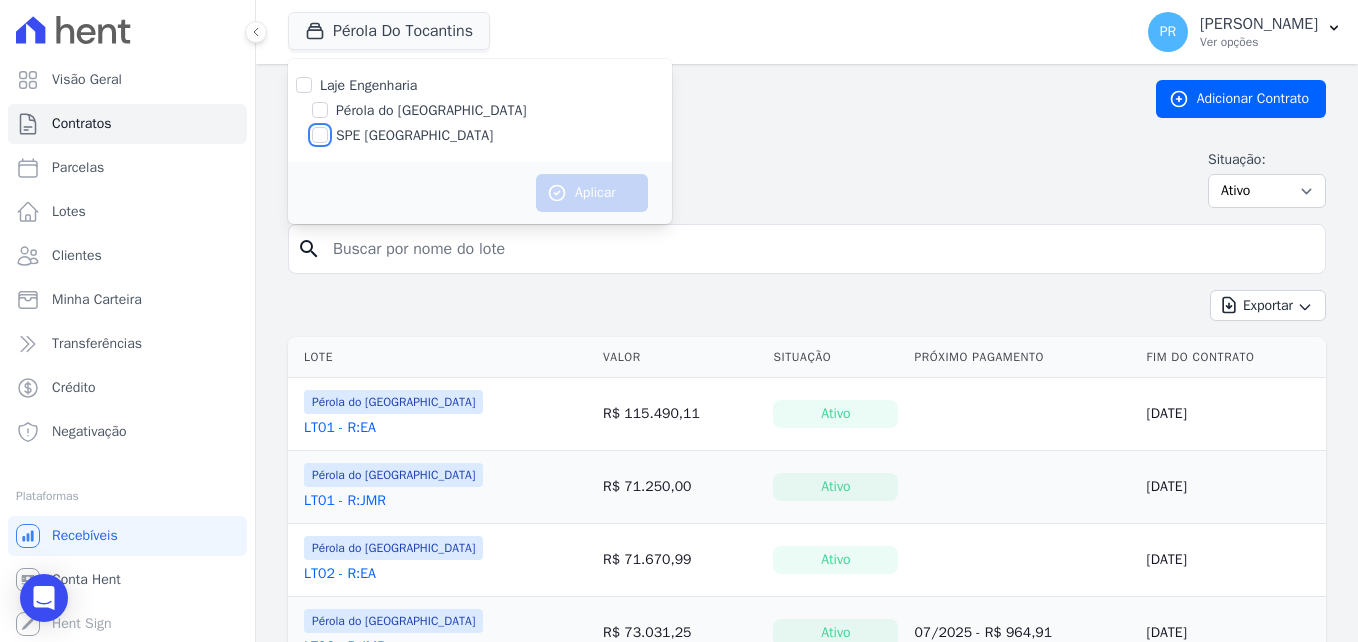 click on "SPE [GEOGRAPHIC_DATA]" at bounding box center (320, 135) 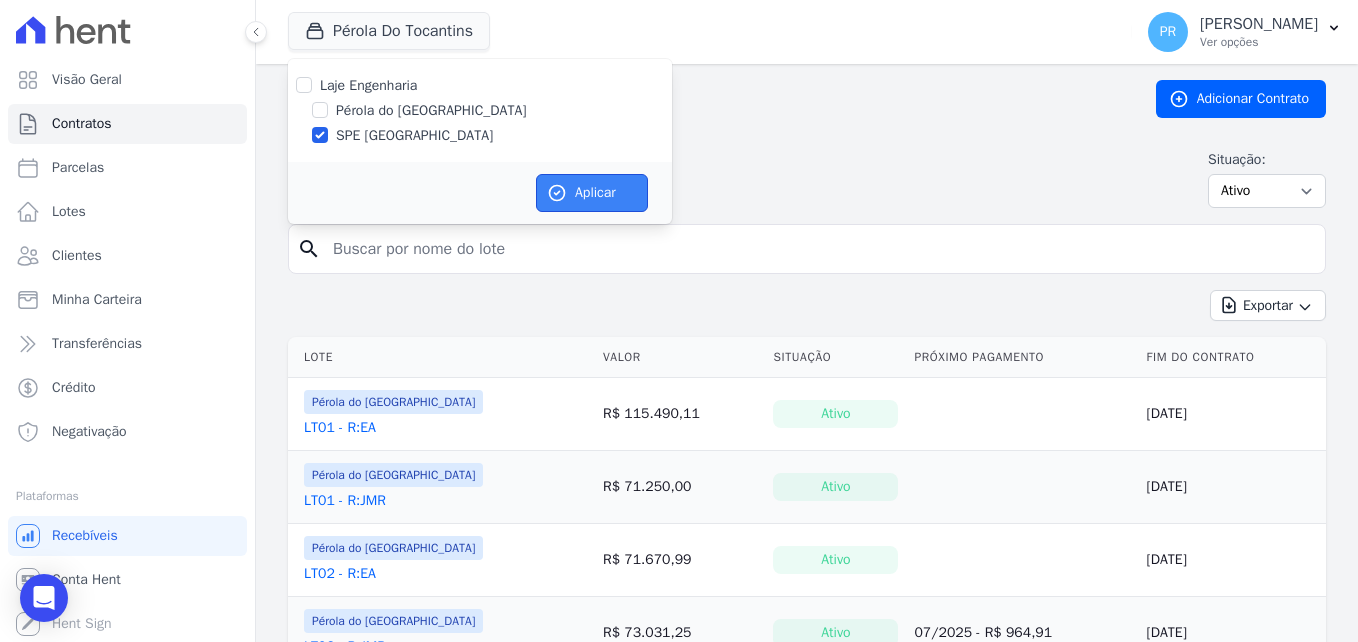 click on "Aplicar" at bounding box center [592, 193] 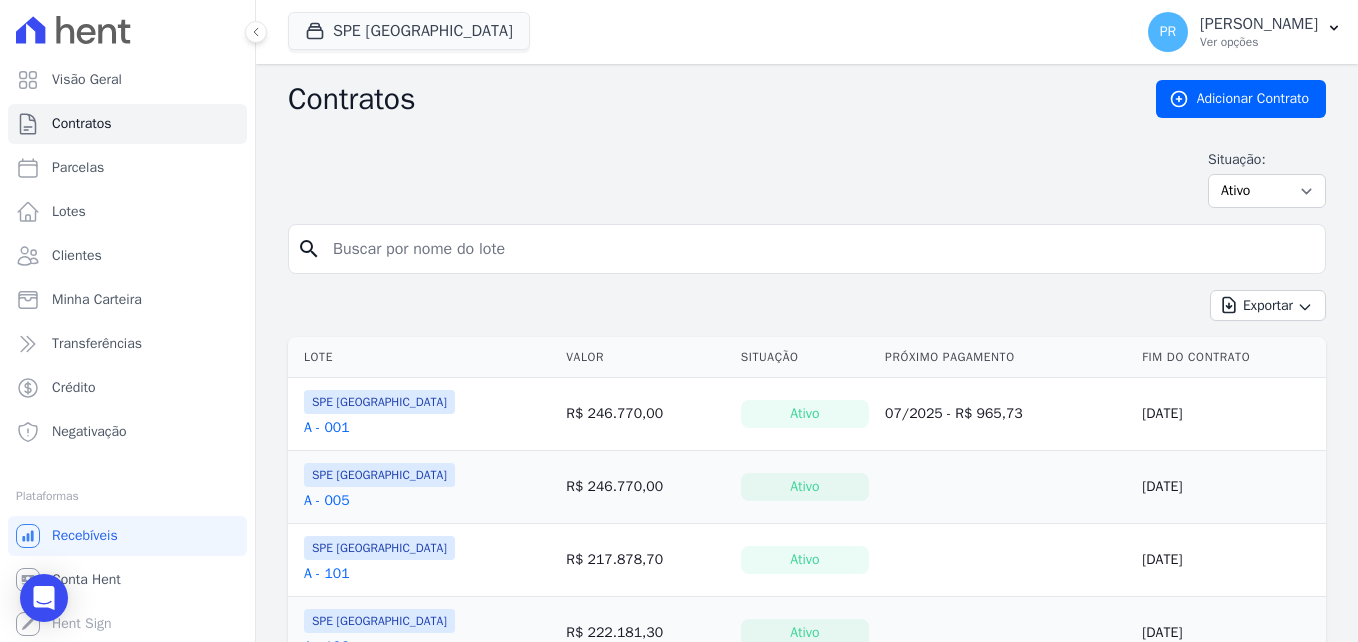 click at bounding box center (819, 249) 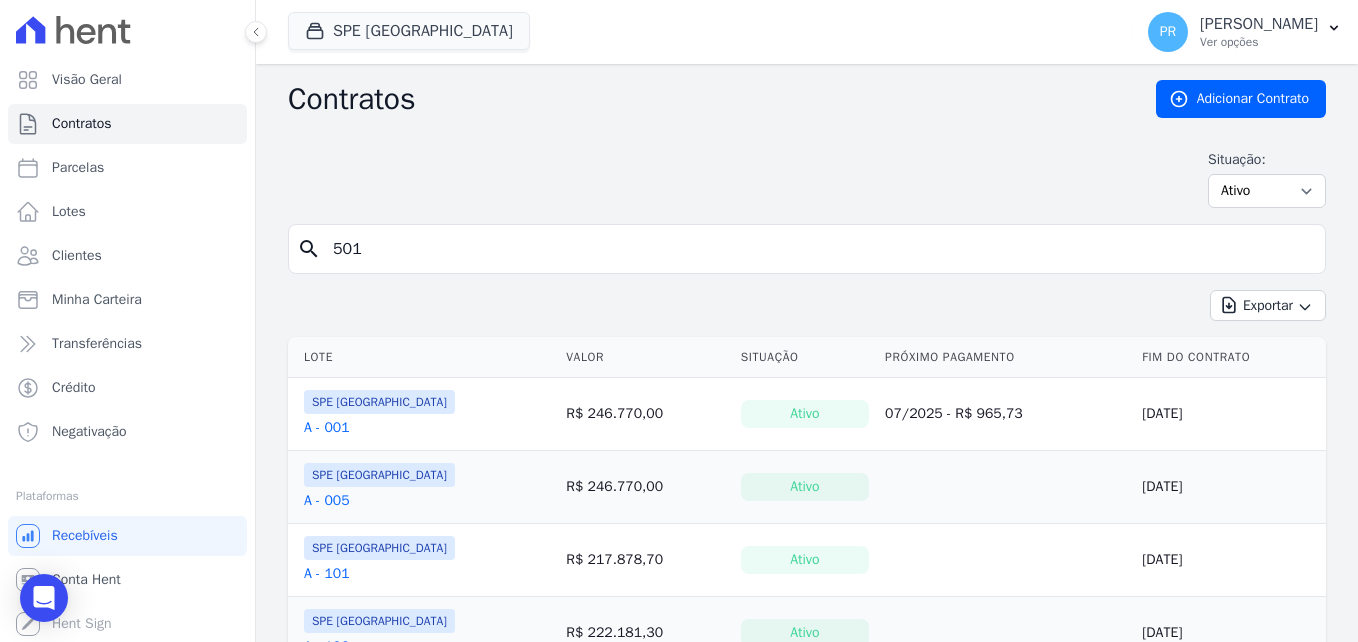 type on "501" 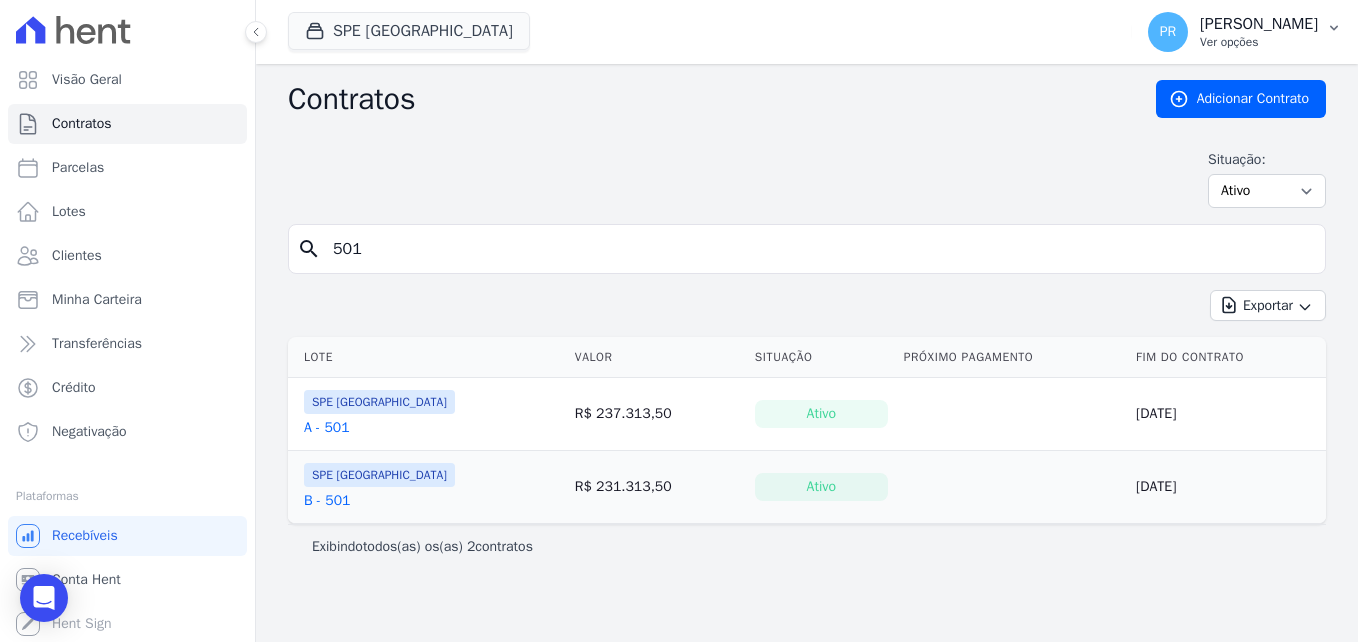 click on "PR
Paula  Risuenho
Ver opções" at bounding box center [1245, 32] 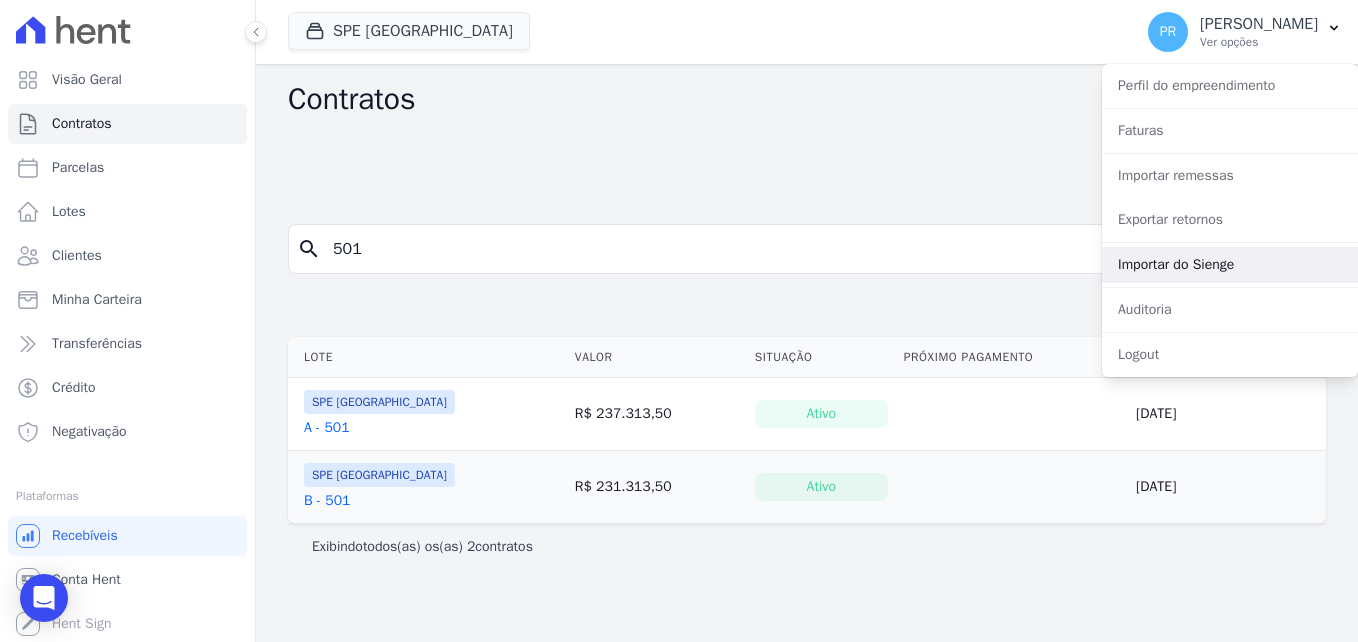 click on "Importar do Sienge" at bounding box center [1230, 265] 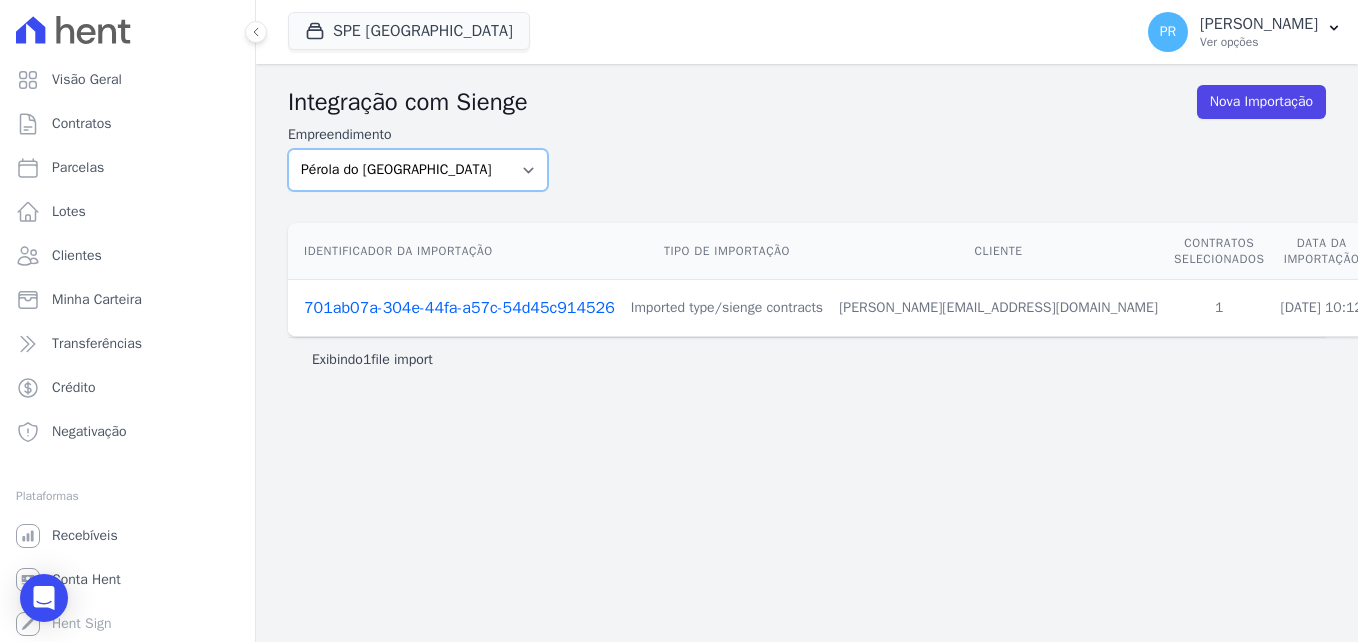 click on "Pérola do Tocantins
SPE Montenegro" at bounding box center [418, 170] 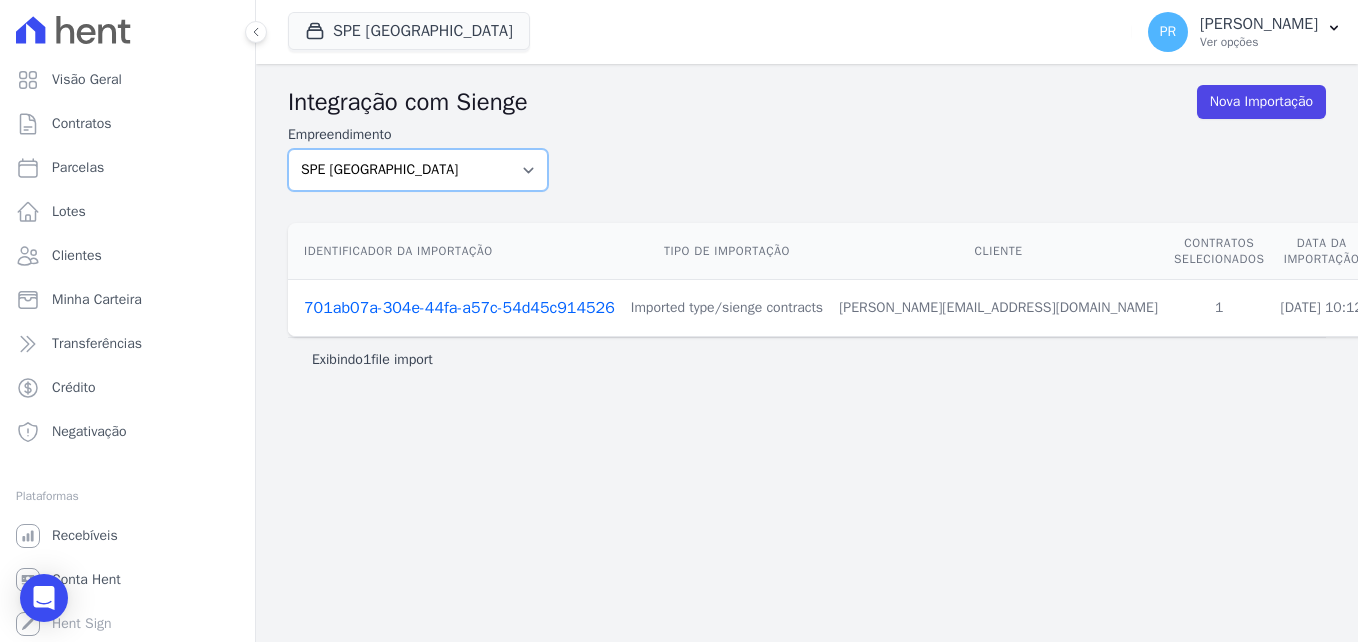 click on "Pérola do Tocantins
SPE Montenegro" at bounding box center (418, 170) 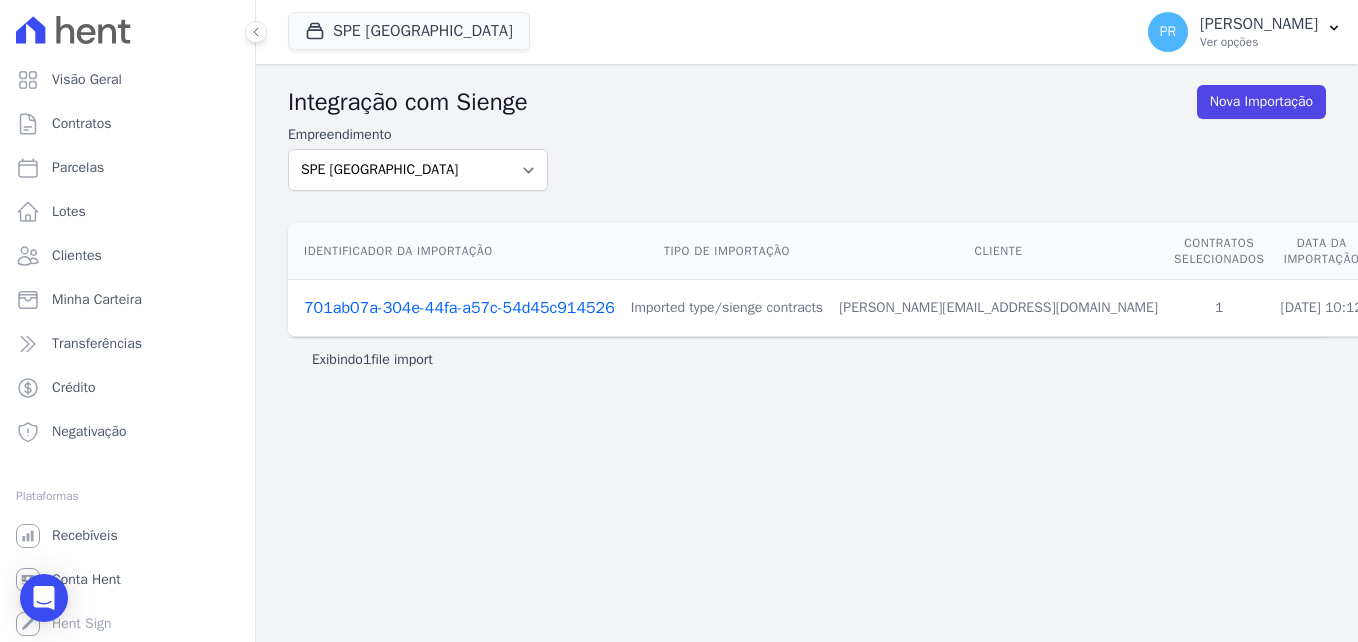 click on "Empreendimento
Pérola do Tocantins
SPE Montenegro" at bounding box center (807, 157) 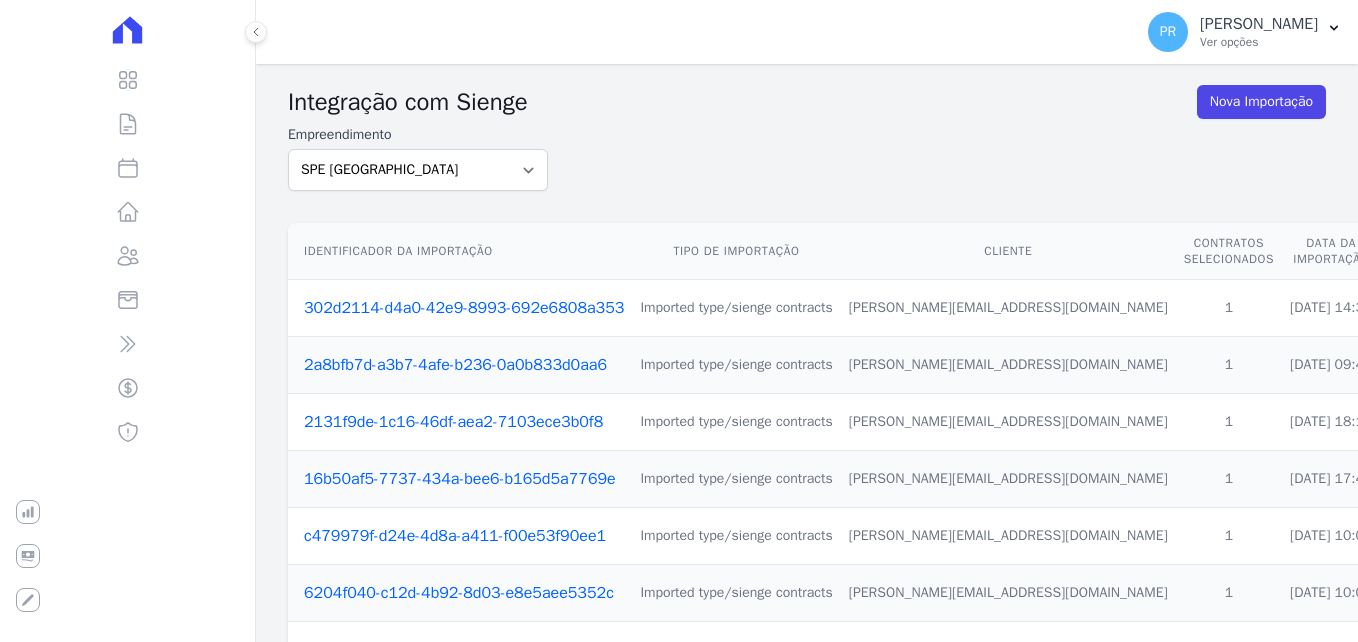 scroll, scrollTop: 0, scrollLeft: 0, axis: both 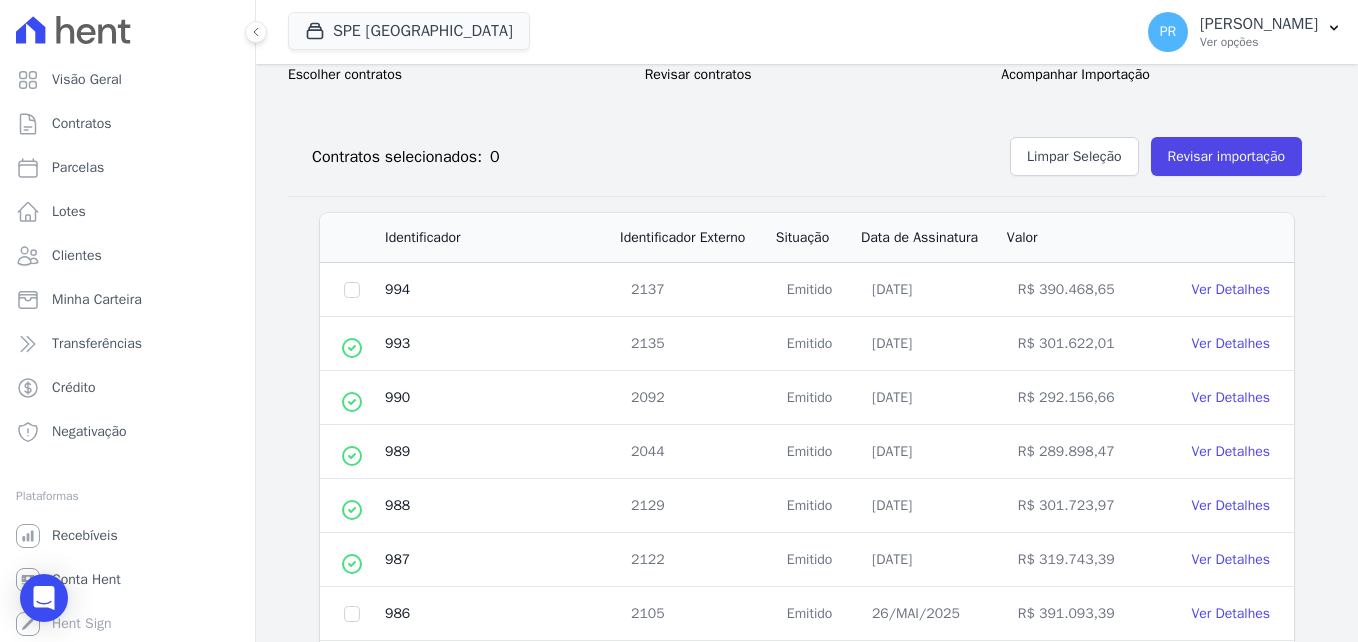 click on "Ver Detalhes" at bounding box center (1224, 290) 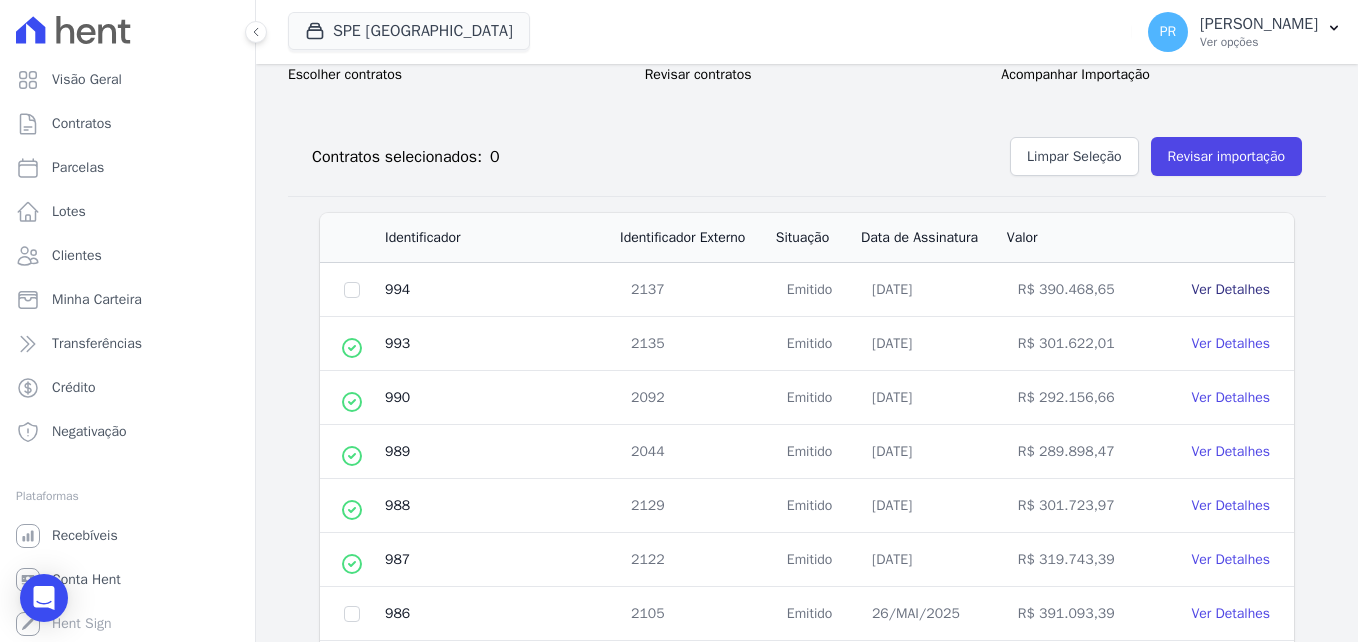 click on "Ver Detalhes" at bounding box center [1230, 289] 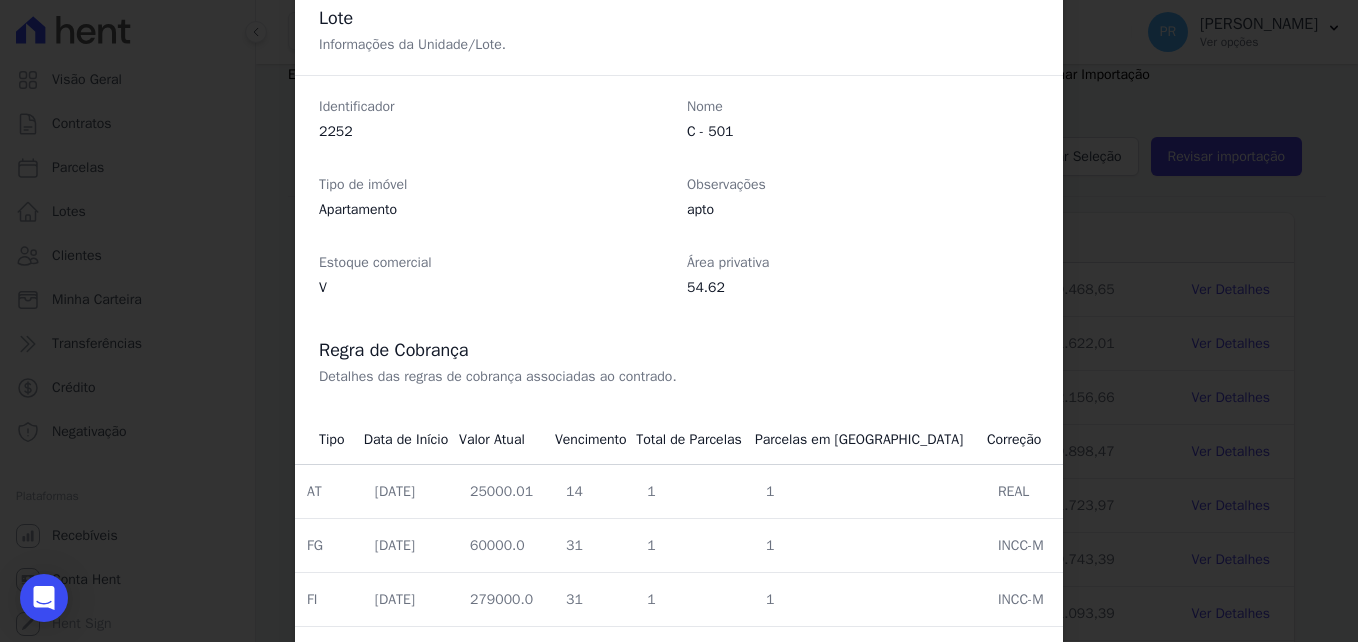 scroll, scrollTop: 692, scrollLeft: 0, axis: vertical 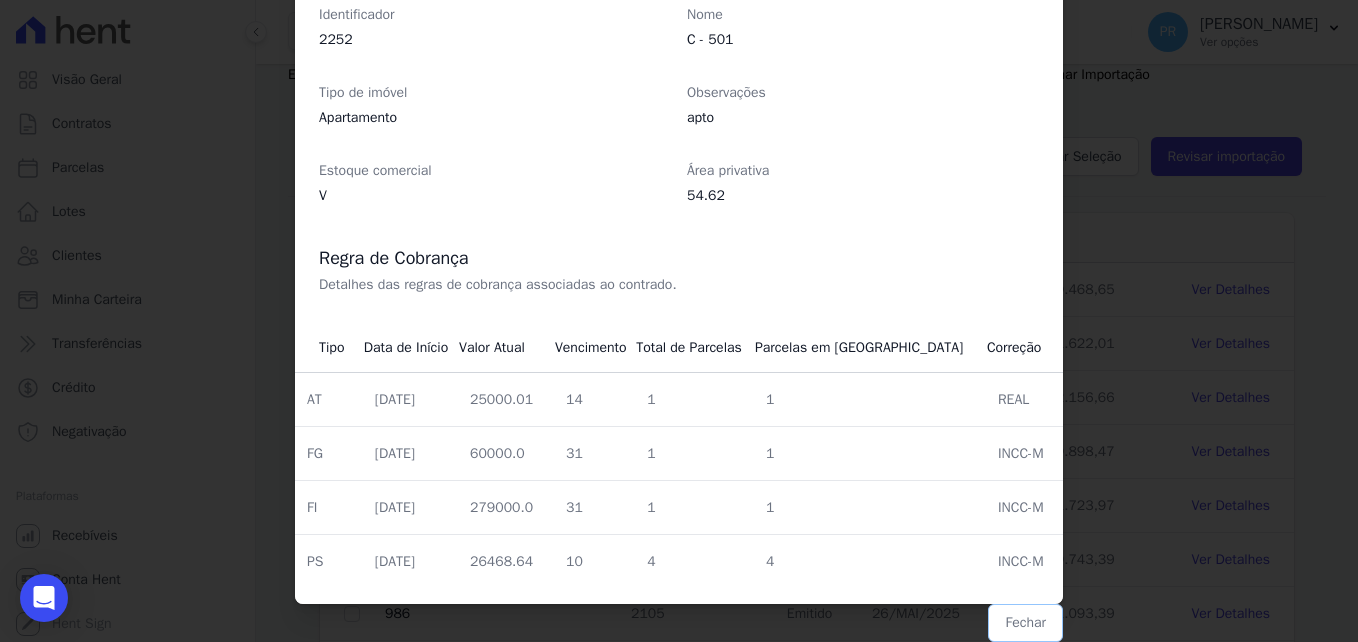 click on "Fechar" at bounding box center (1025, 623) 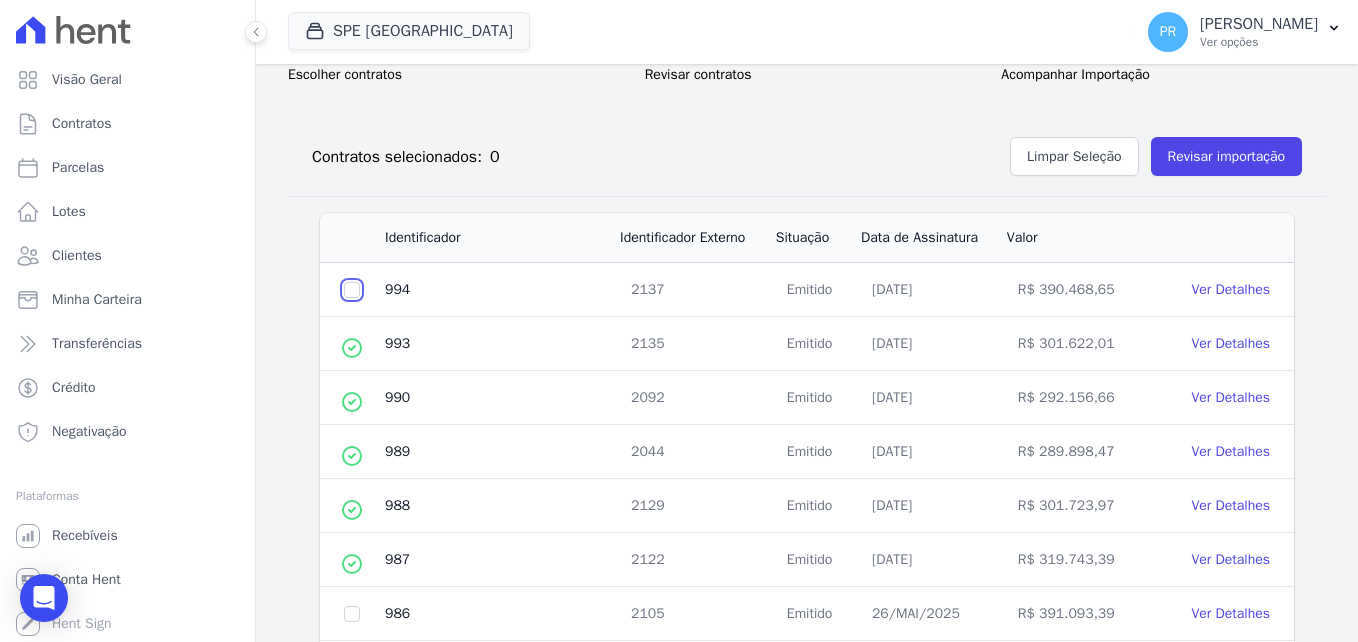 click at bounding box center (352, 290) 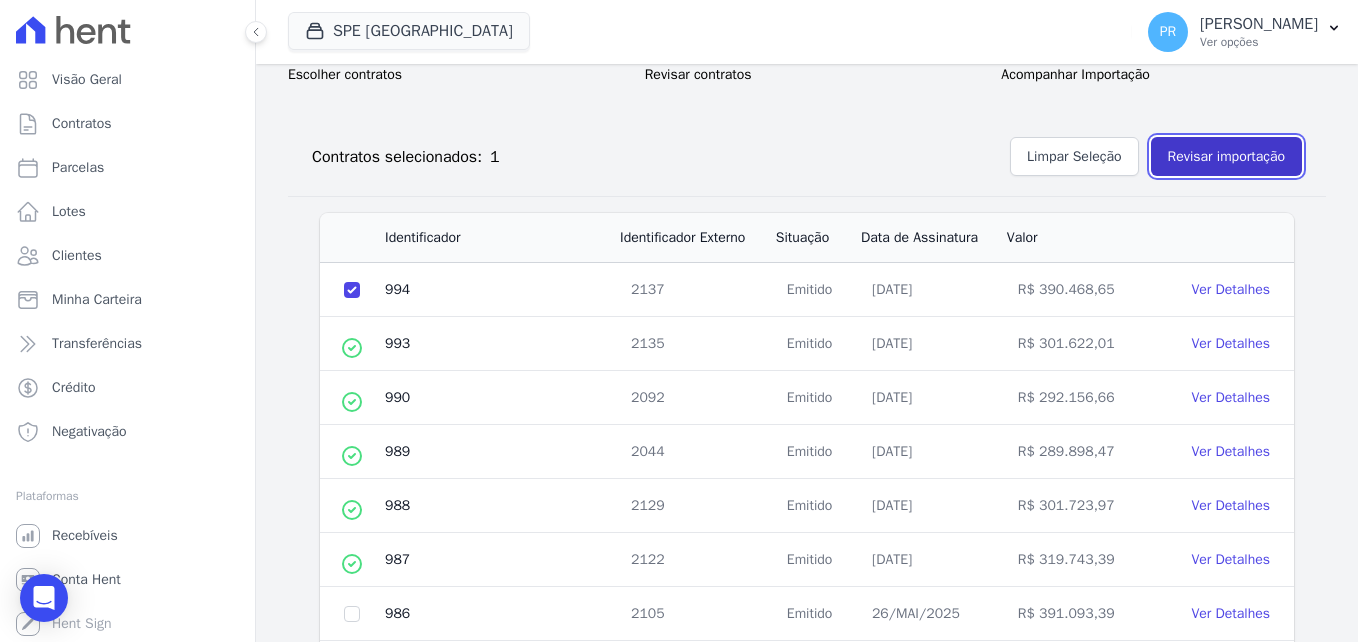 click on "Revisar importação" at bounding box center (1226, 156) 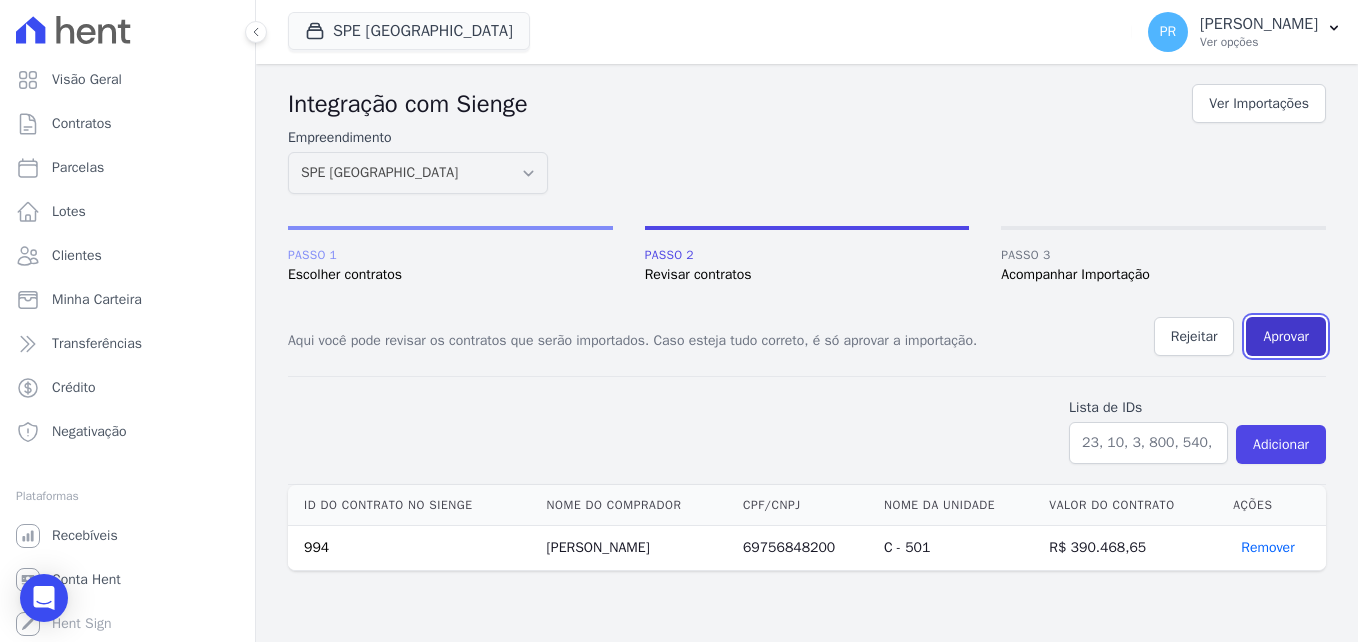 click on "Aprovar" at bounding box center [1286, 336] 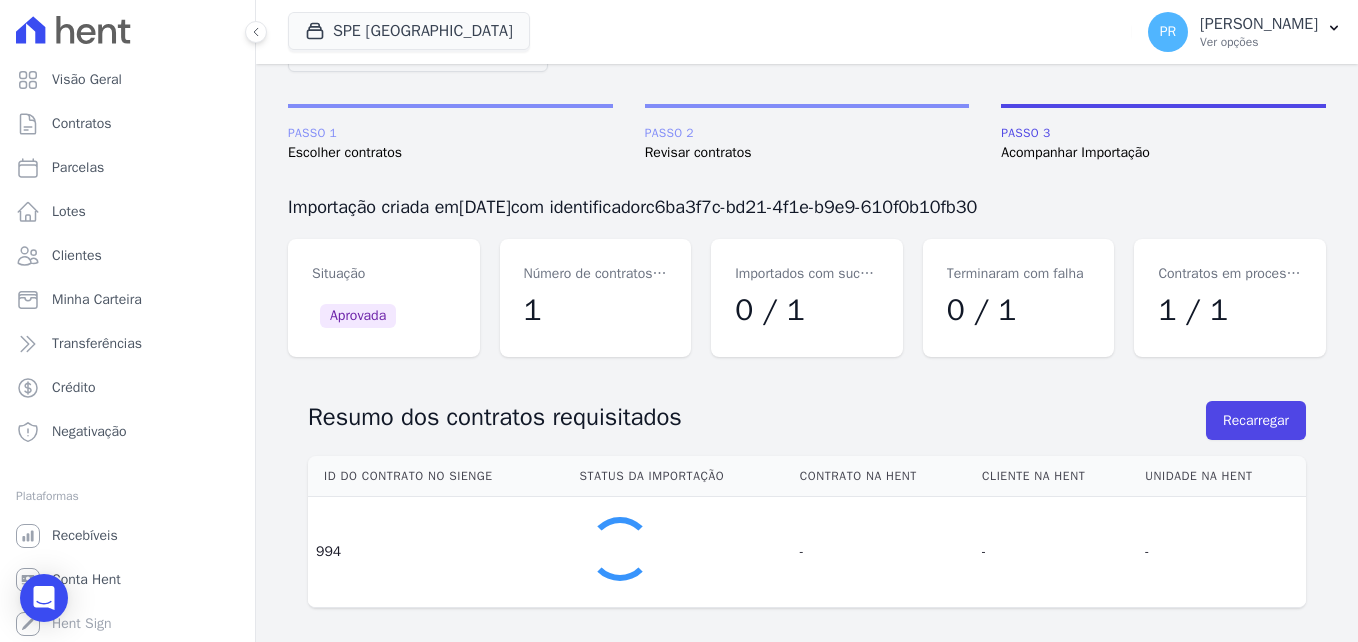 scroll, scrollTop: 123, scrollLeft: 0, axis: vertical 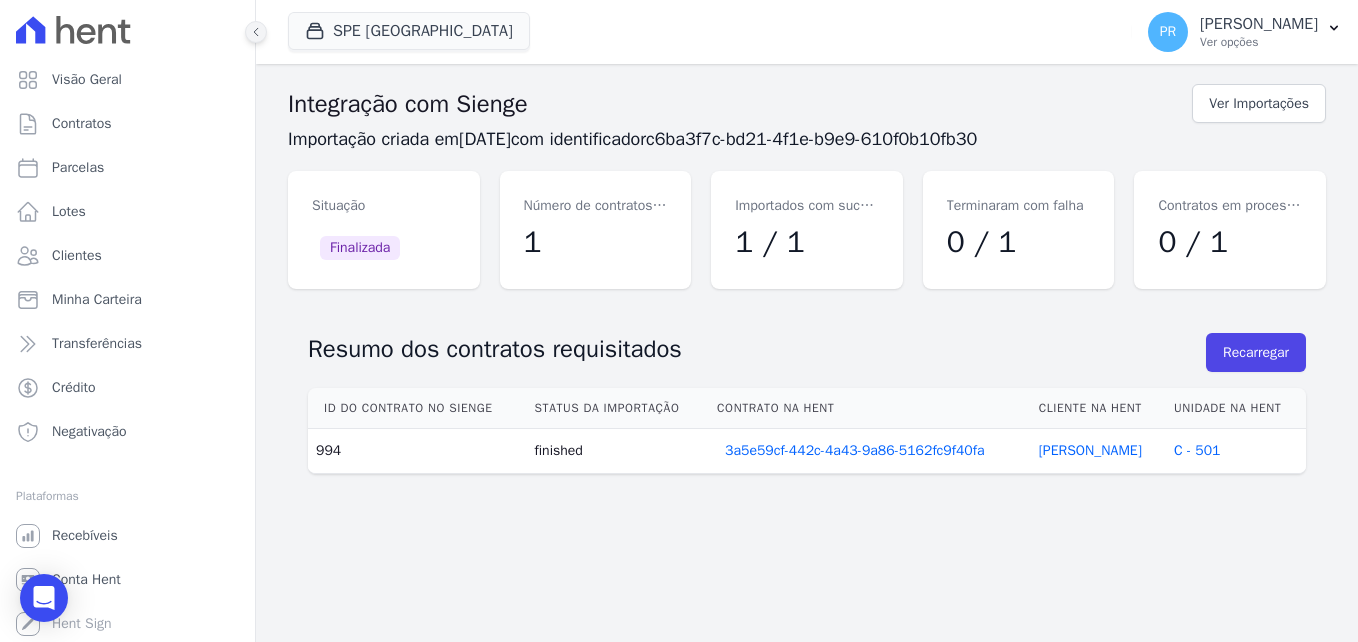click at bounding box center (256, 32) 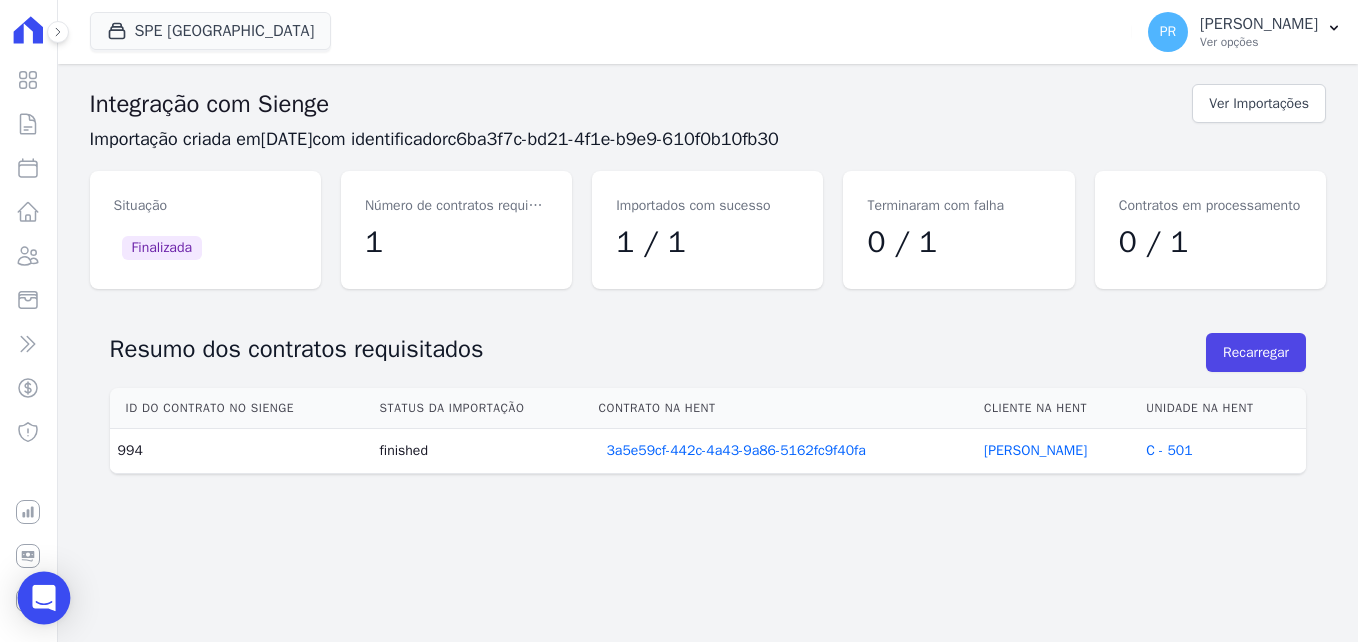 click at bounding box center [44, 598] 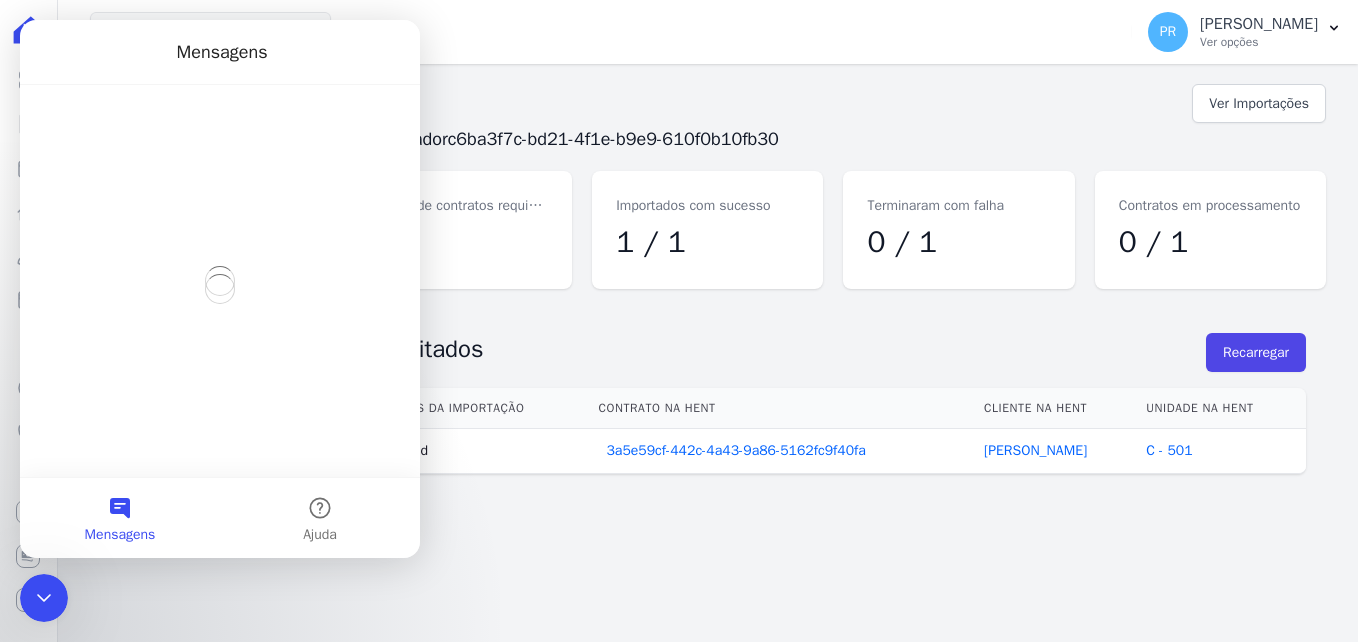 scroll, scrollTop: 0, scrollLeft: 0, axis: both 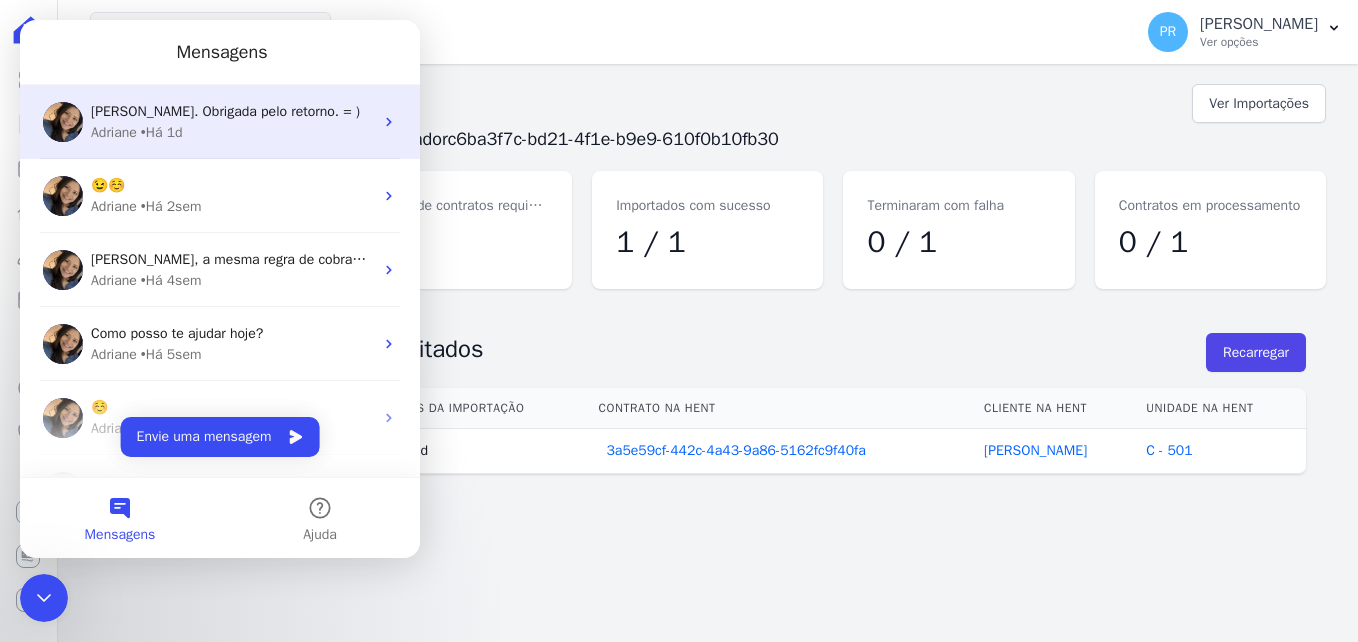 click on "Imagina Paula. Obrigada pelo retorno. = ) Adriane •  Há 1d" at bounding box center [220, 122] 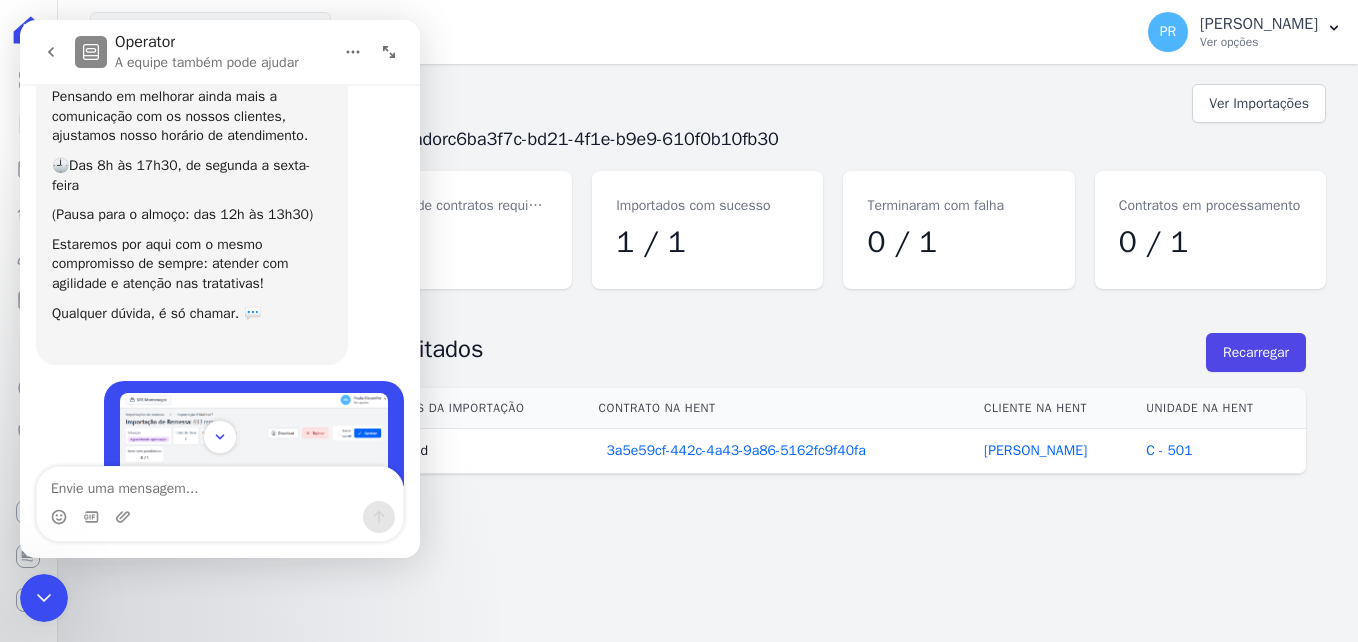 scroll, scrollTop: 0, scrollLeft: 0, axis: both 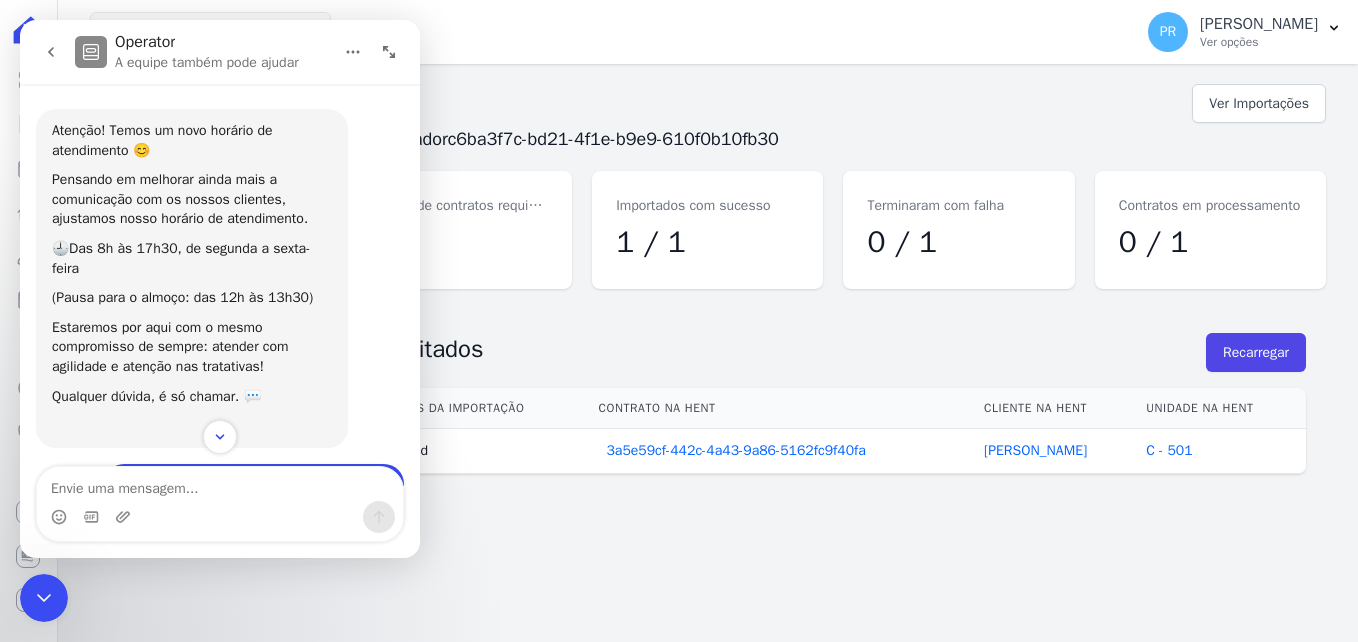 click 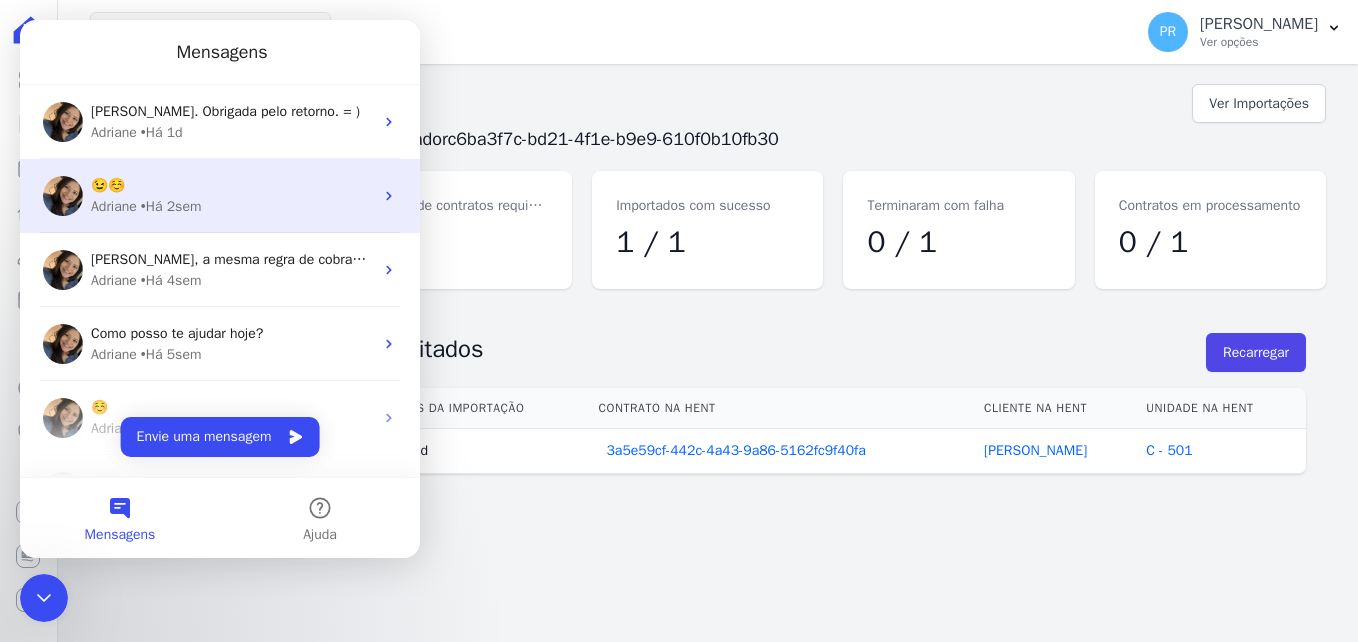 click on "•  Há 2sem" at bounding box center (171, 206) 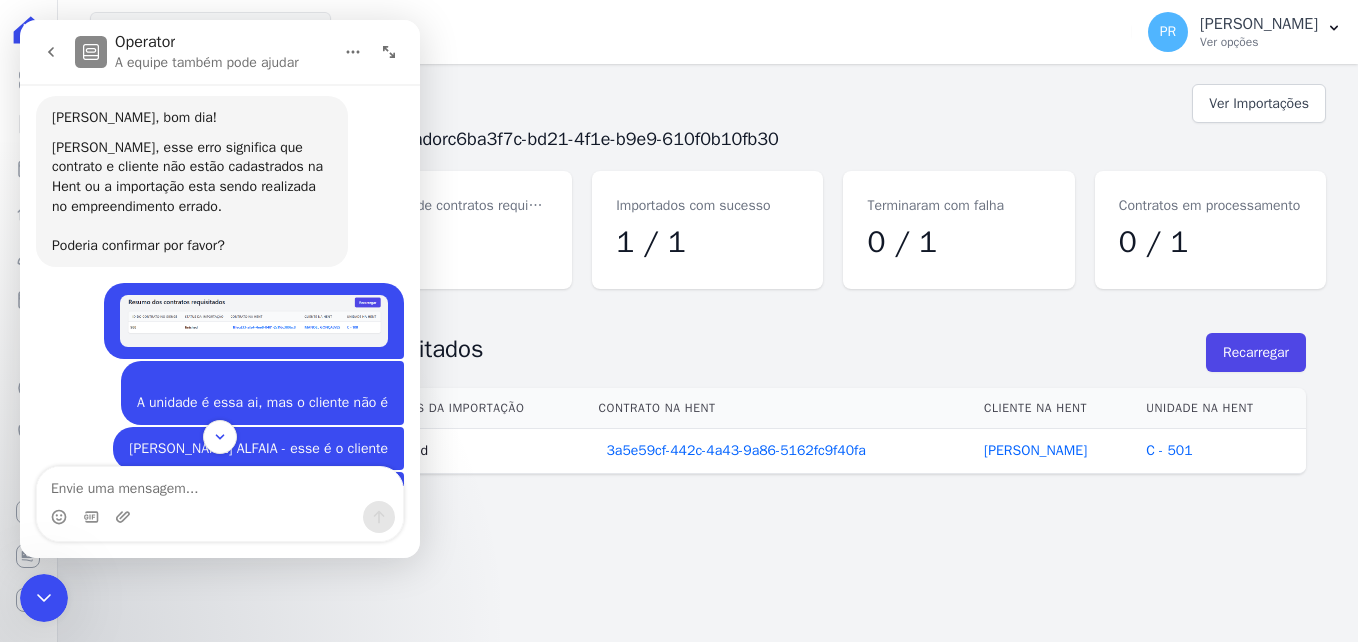 scroll, scrollTop: 701, scrollLeft: 0, axis: vertical 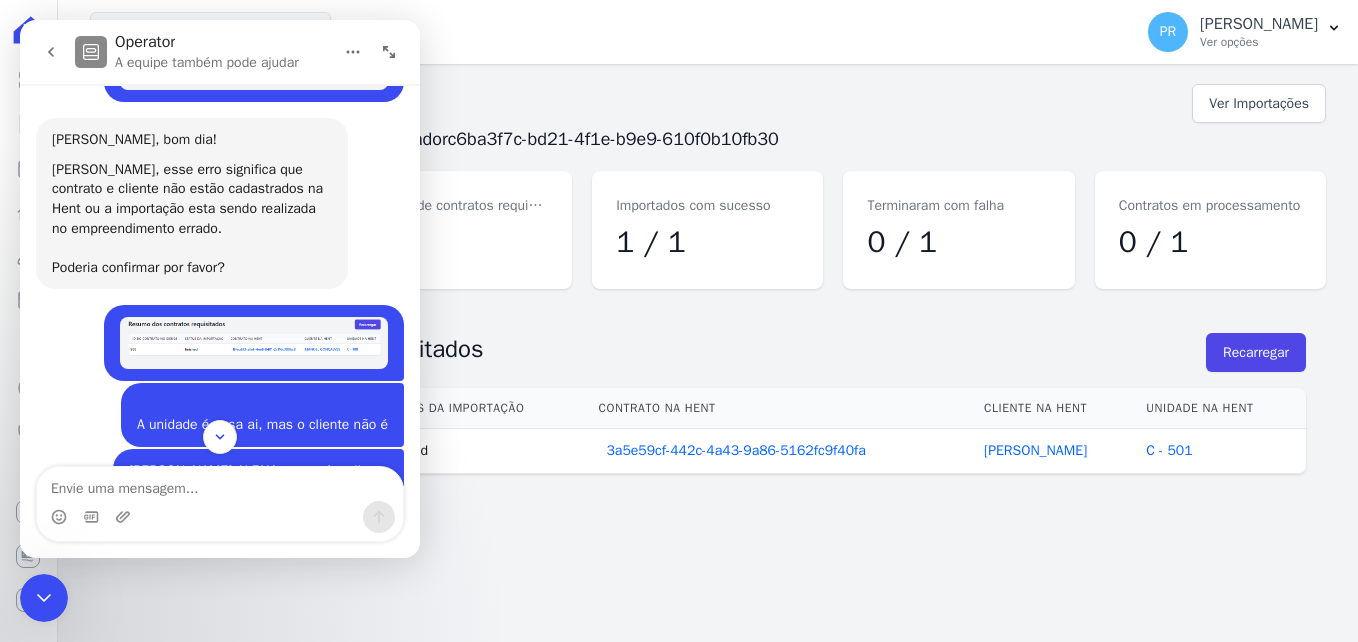 click at bounding box center (254, 343) 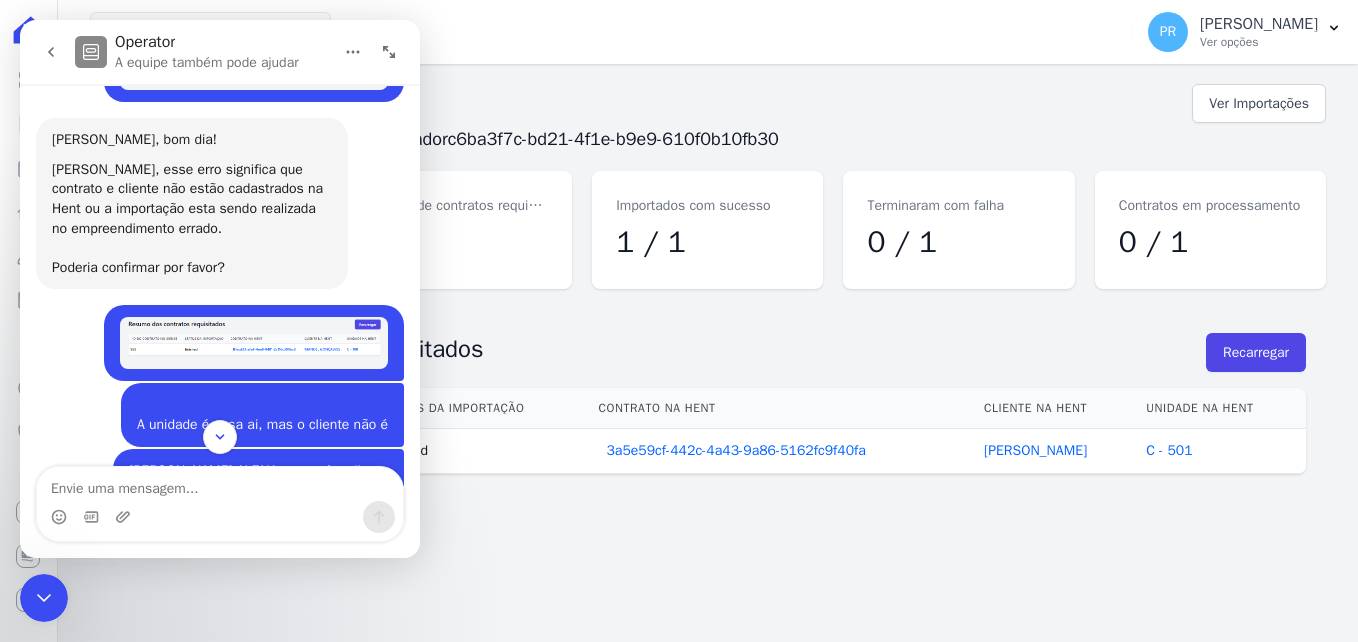 scroll, scrollTop: 0, scrollLeft: 0, axis: both 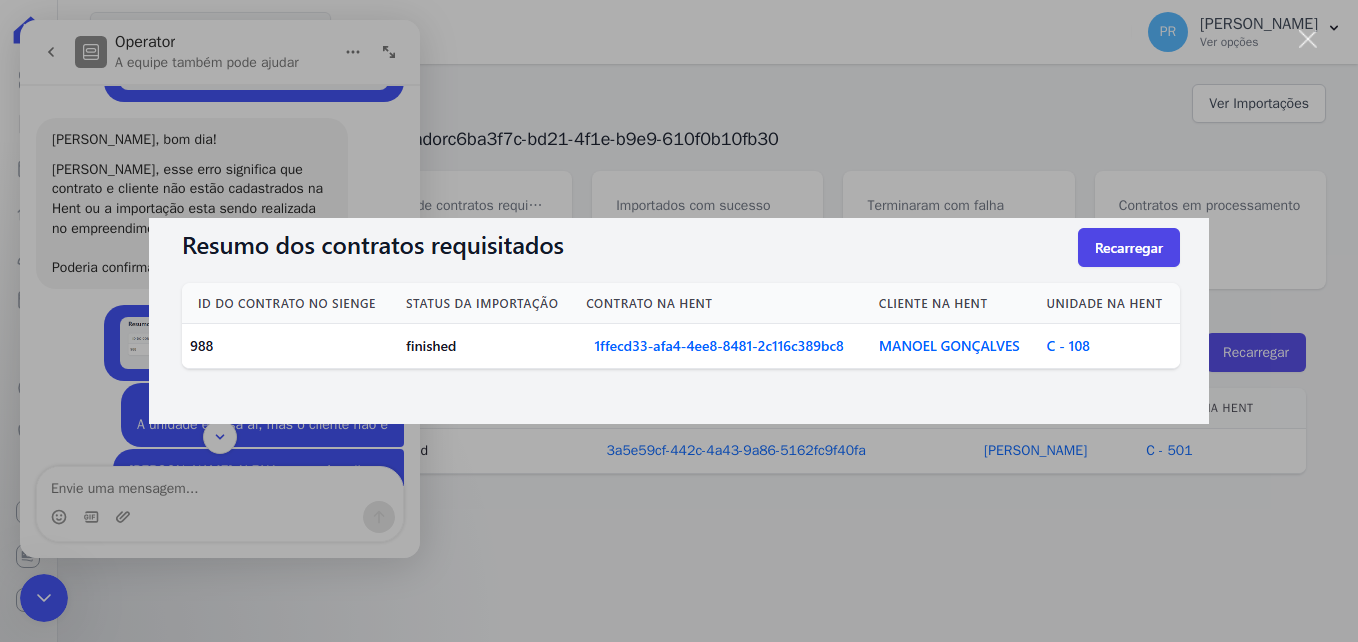 click at bounding box center [679, 321] 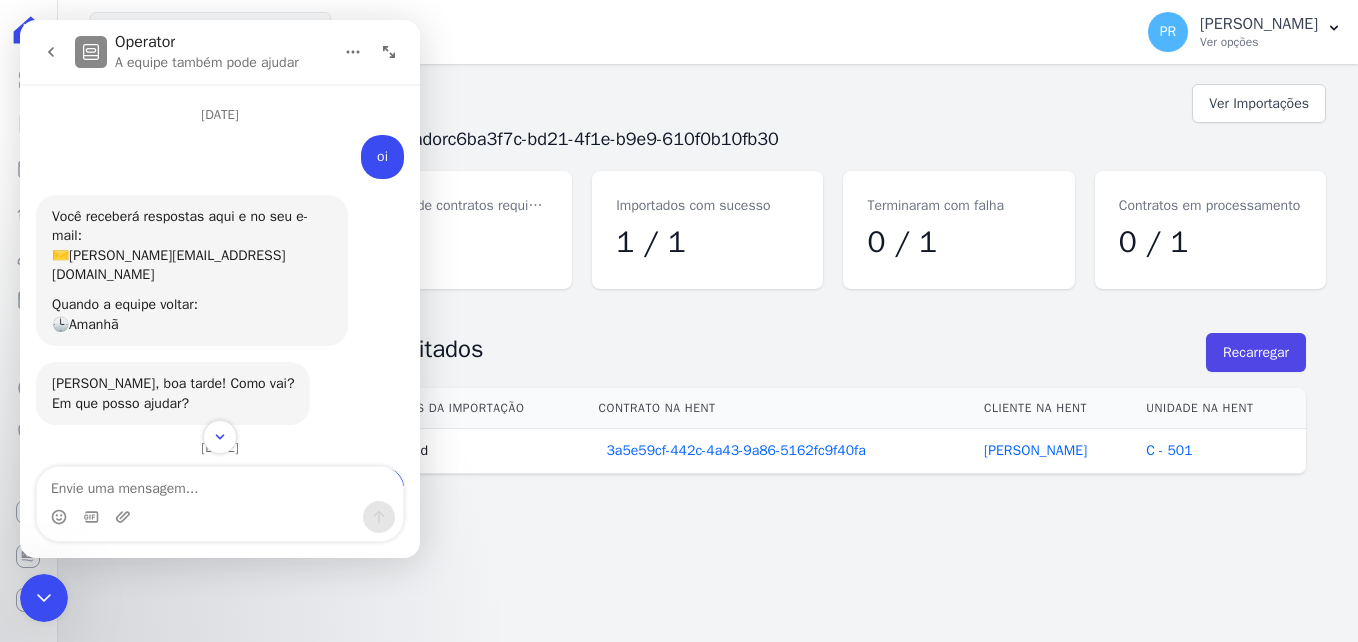 scroll, scrollTop: 0, scrollLeft: 0, axis: both 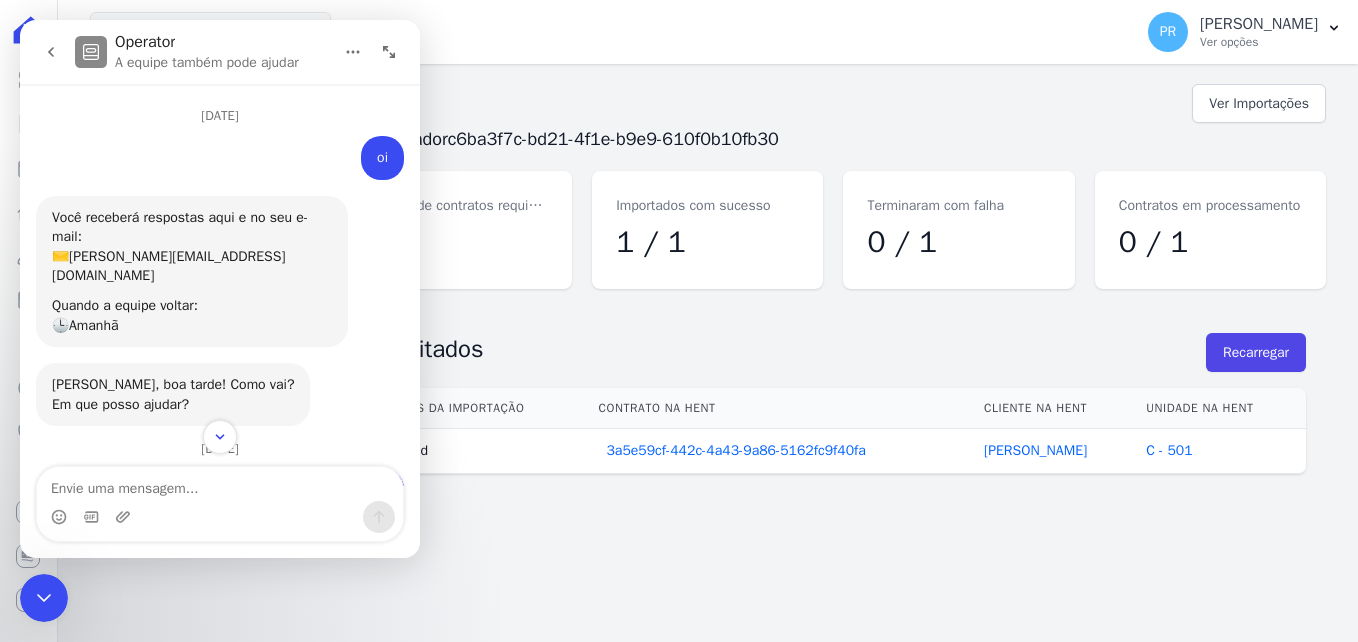 click 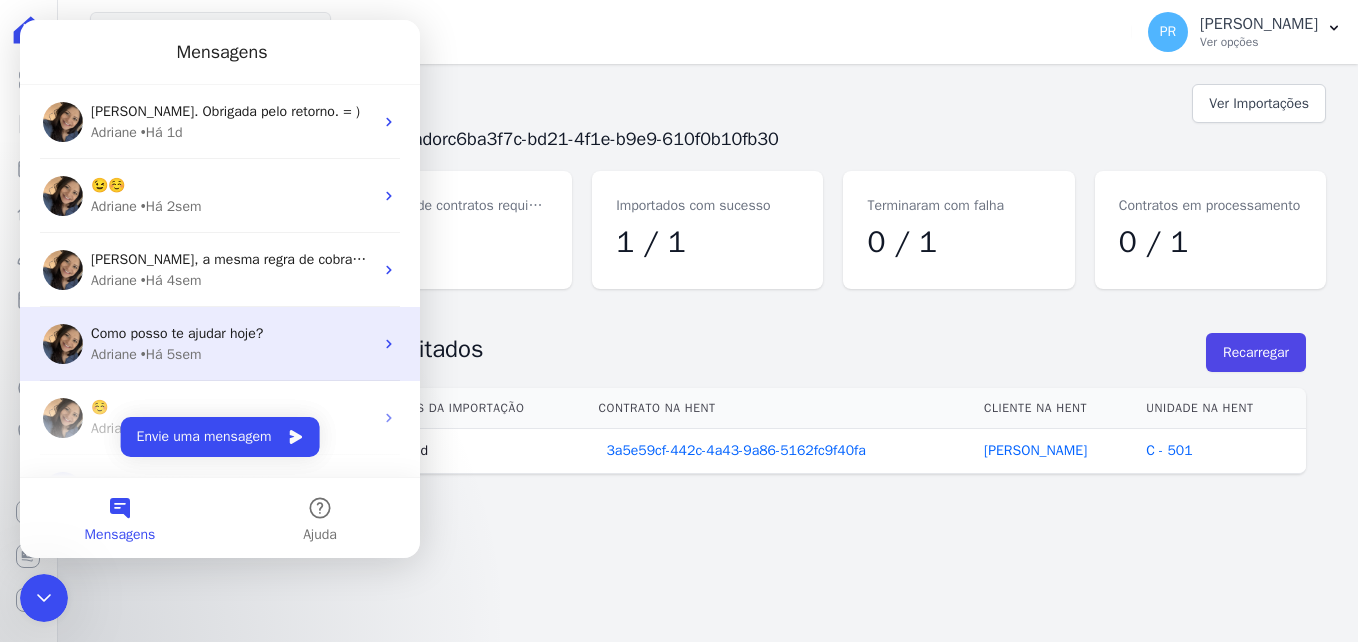 click on "Como posso te ajudar hoje?" at bounding box center (232, 333) 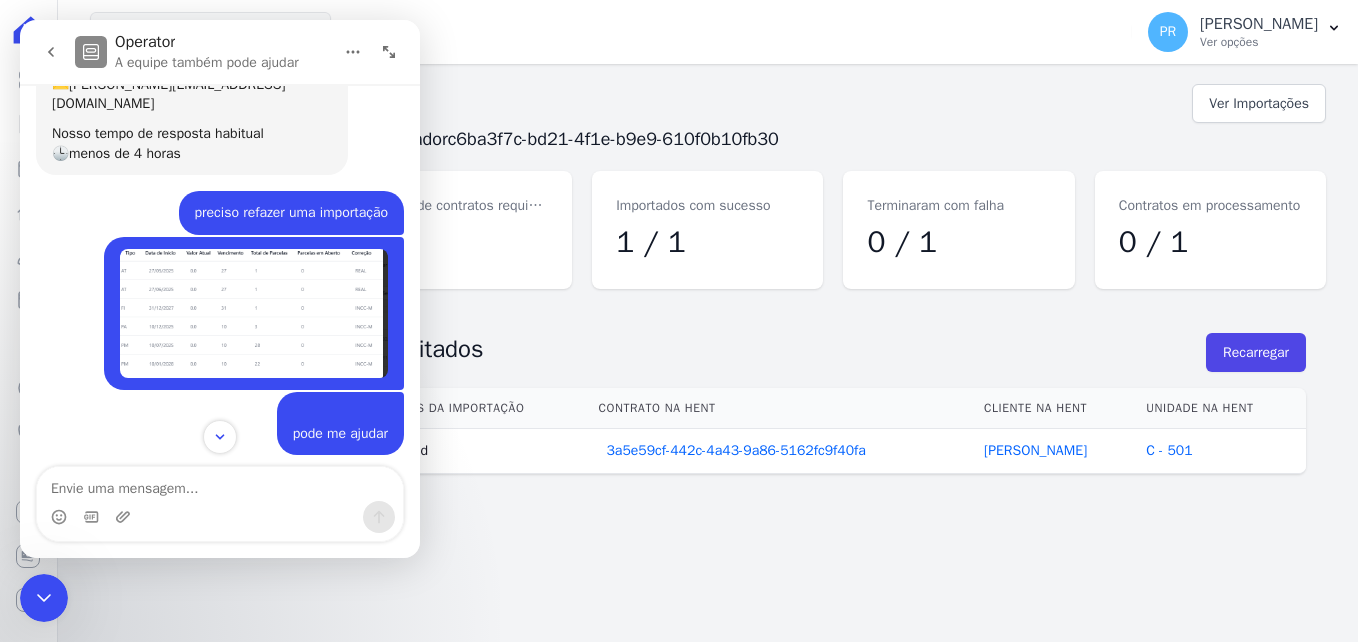 scroll, scrollTop: 0, scrollLeft: 0, axis: both 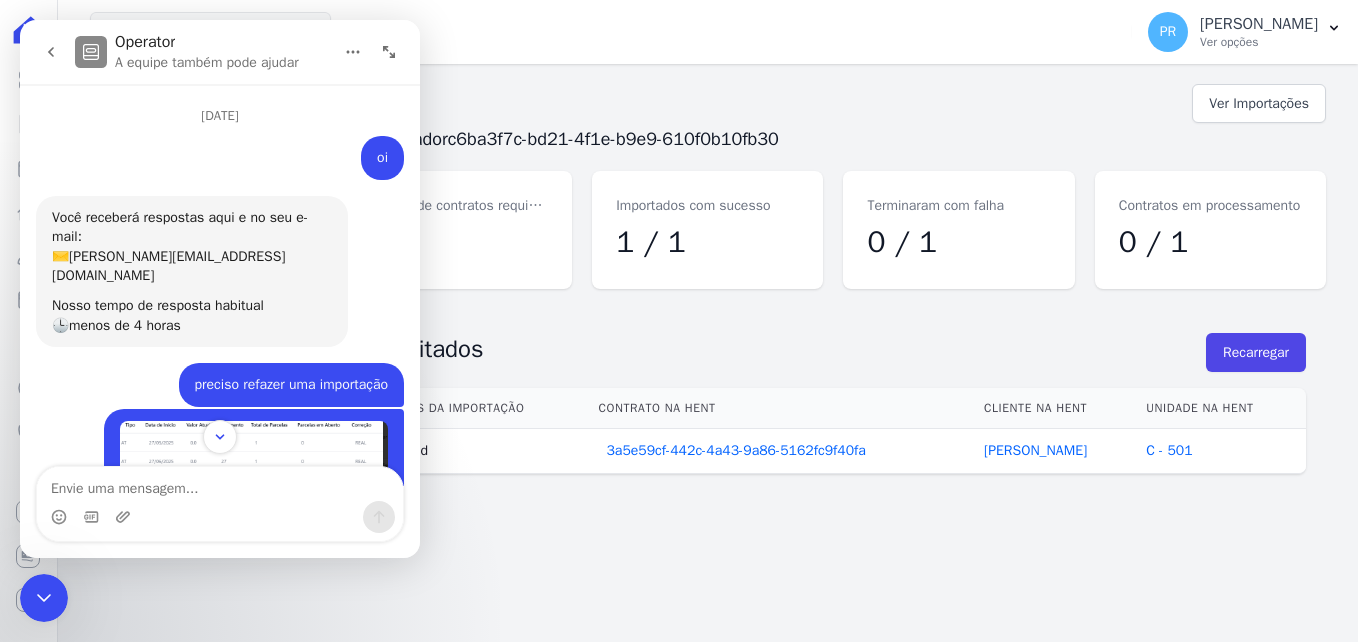 click at bounding box center (44, 598) 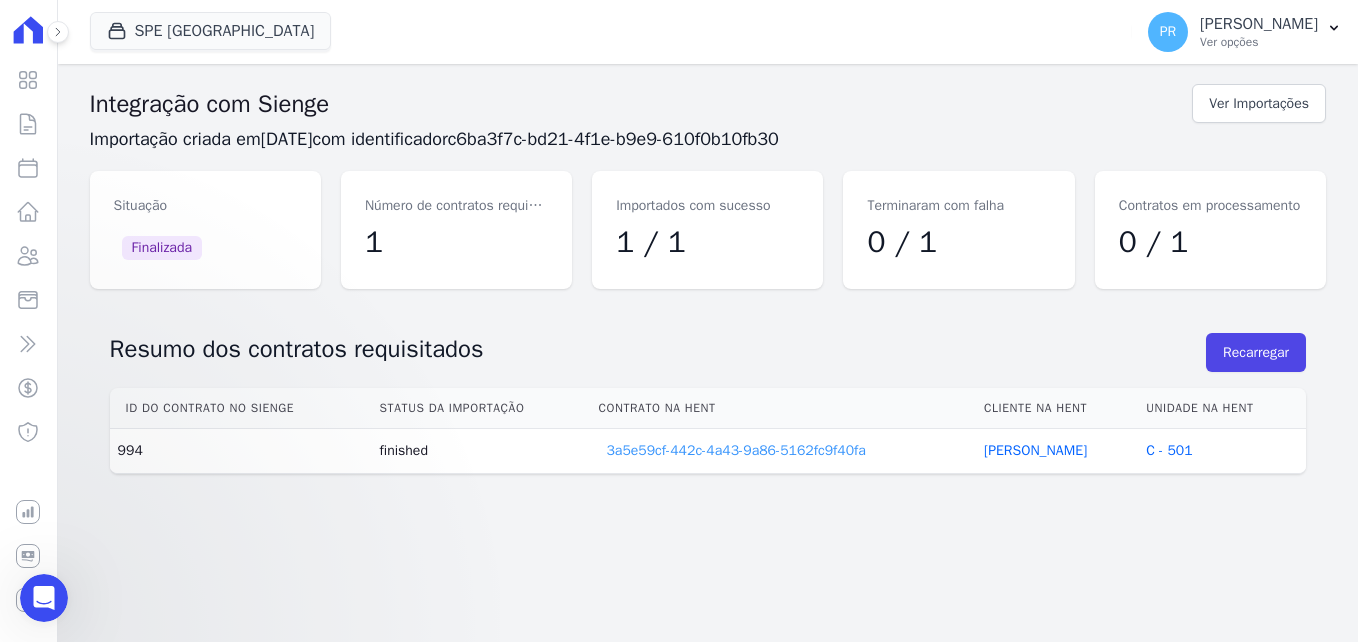 scroll, scrollTop: 0, scrollLeft: 0, axis: both 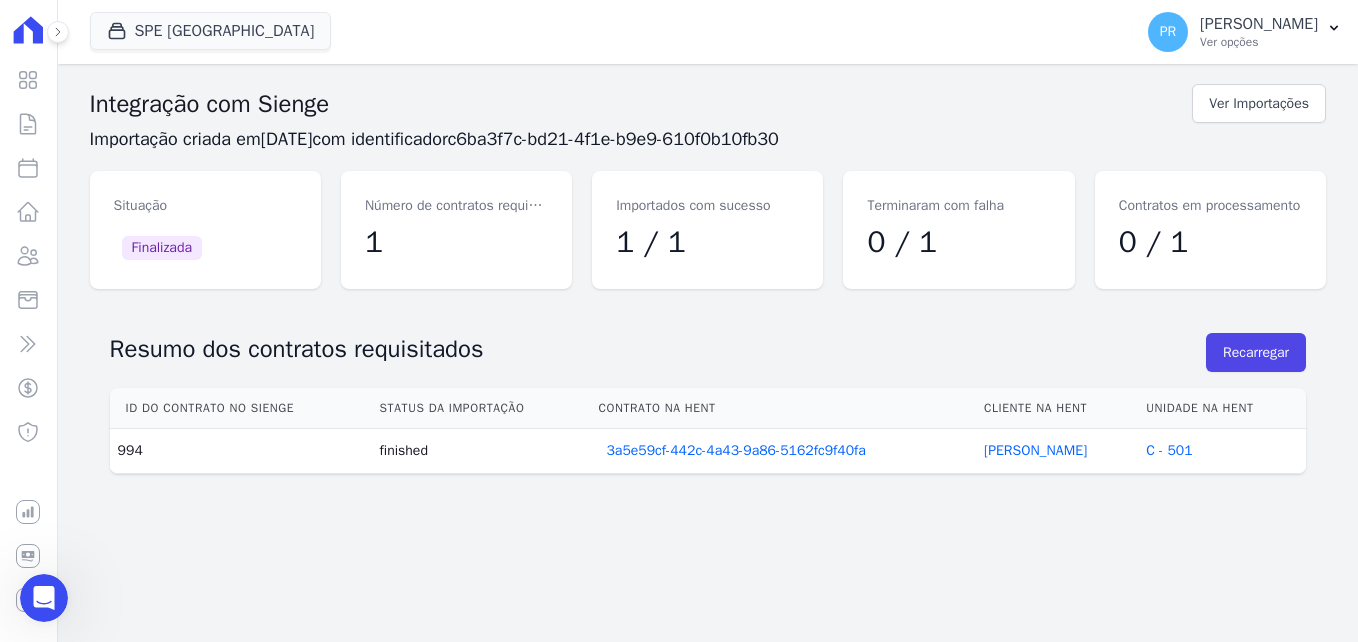 click on "Terminaram com falha" at bounding box center (958, 205) 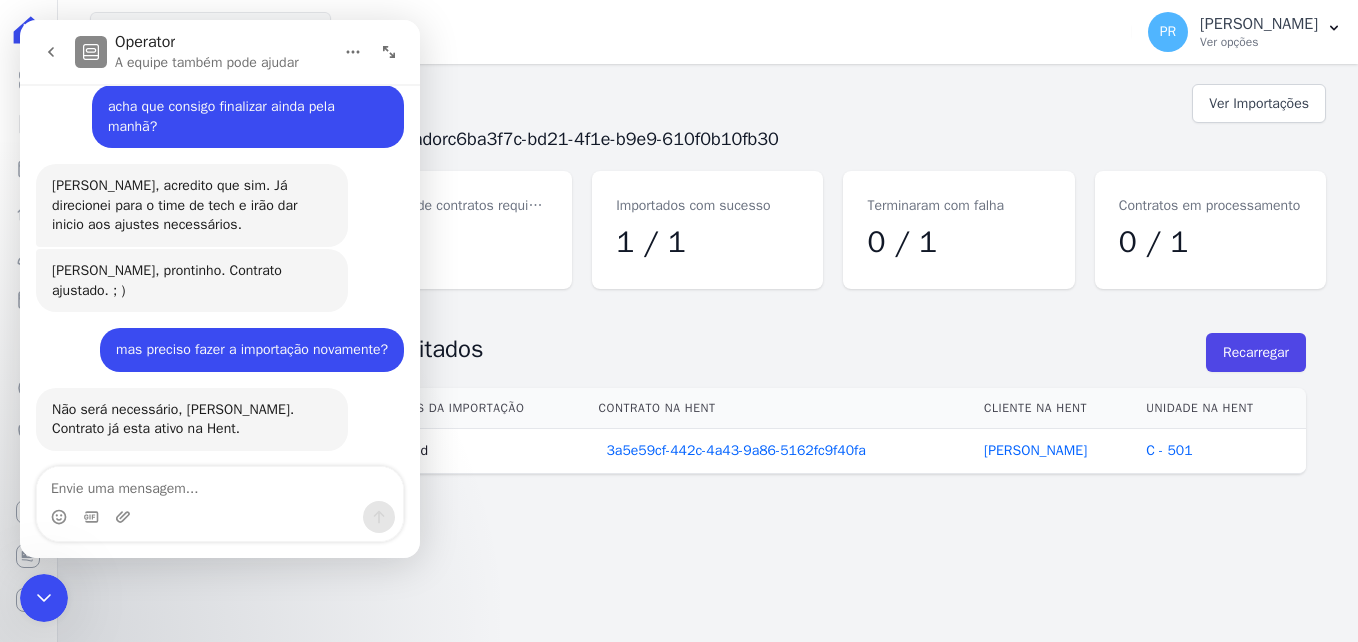 scroll, scrollTop: 1972, scrollLeft: 0, axis: vertical 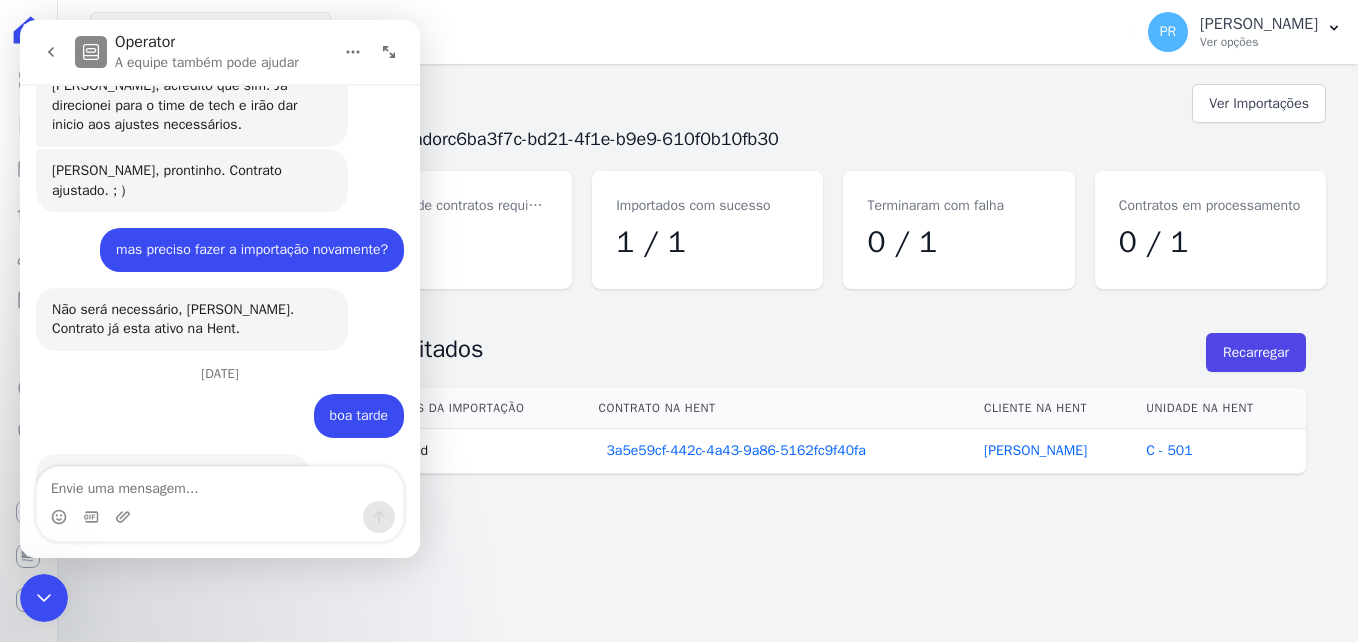 click 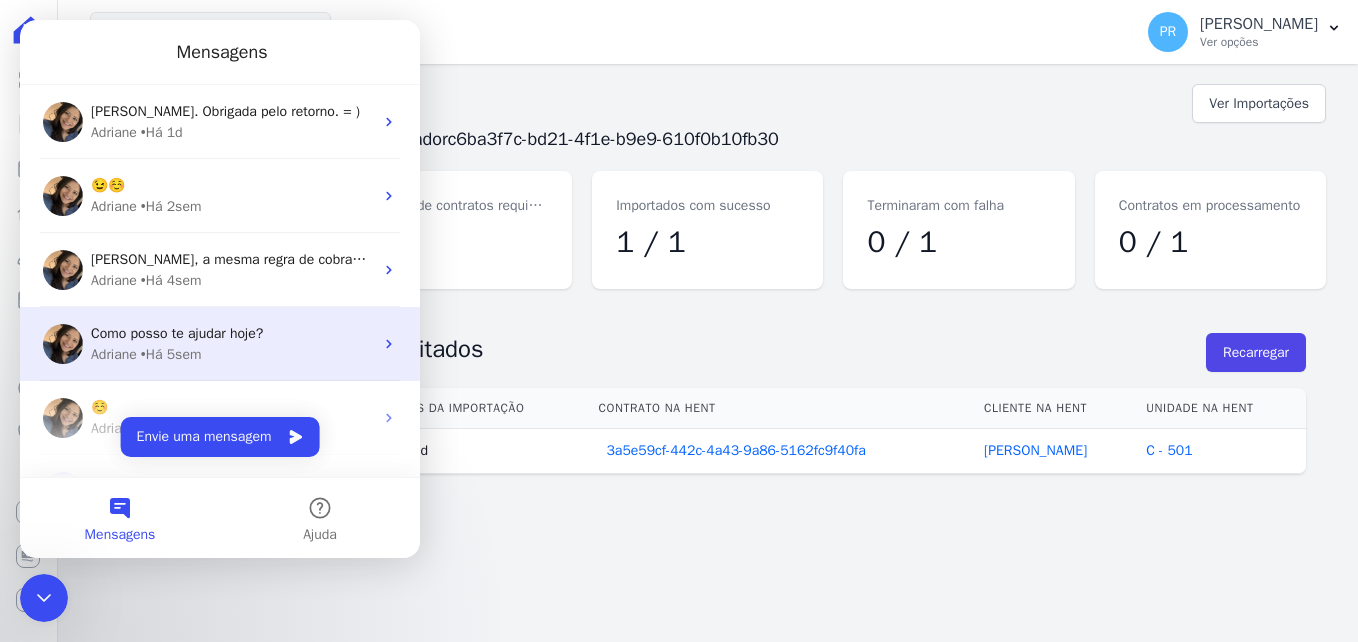 scroll, scrollTop: 0, scrollLeft: 0, axis: both 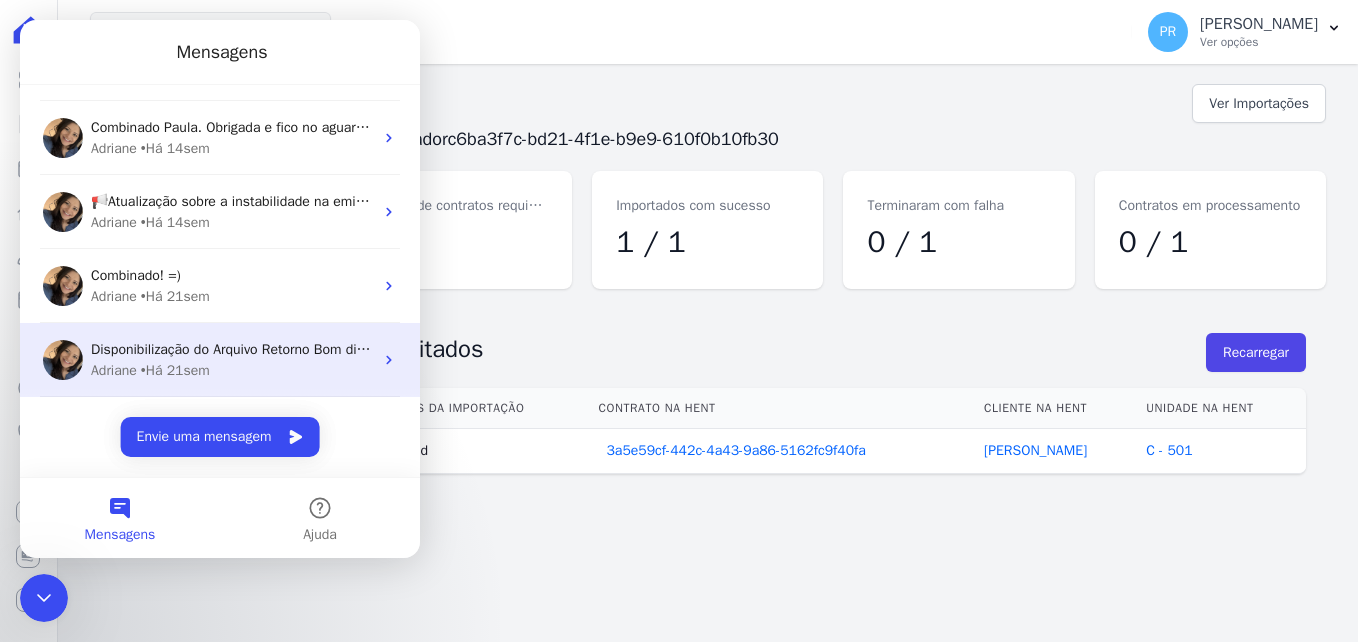 click on "Disponibilização do Arquivo Retorno   Bom dia!   Informamos que o arquivo de retorno, contendo a atualização sobre os pagamentos realizados nos últimos dias, já está disponível na plataforma.   Pedimos que acessem a plataforma para conferir os detalhes e, caso haja dúvidas ou necessidade de suporte, entrem em contato com a nossa equipe.   Obrigada pela parceria e compreensão!" at bounding box center (1272, 349) 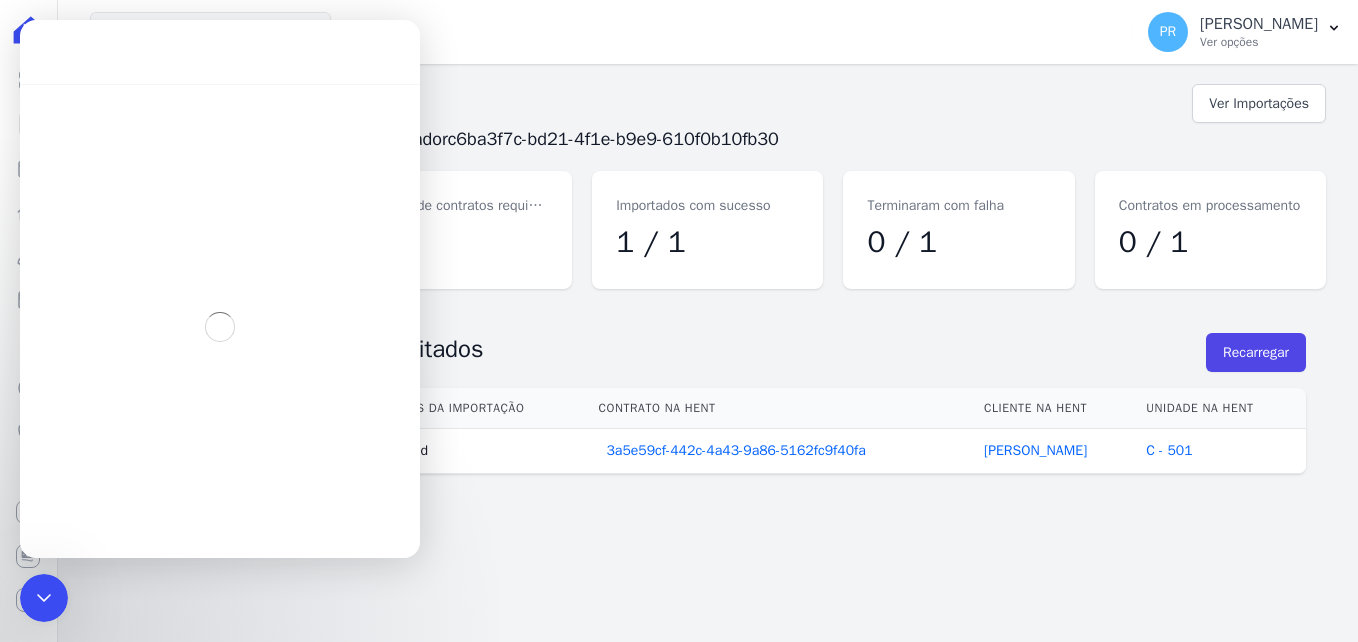 scroll, scrollTop: 0, scrollLeft: 0, axis: both 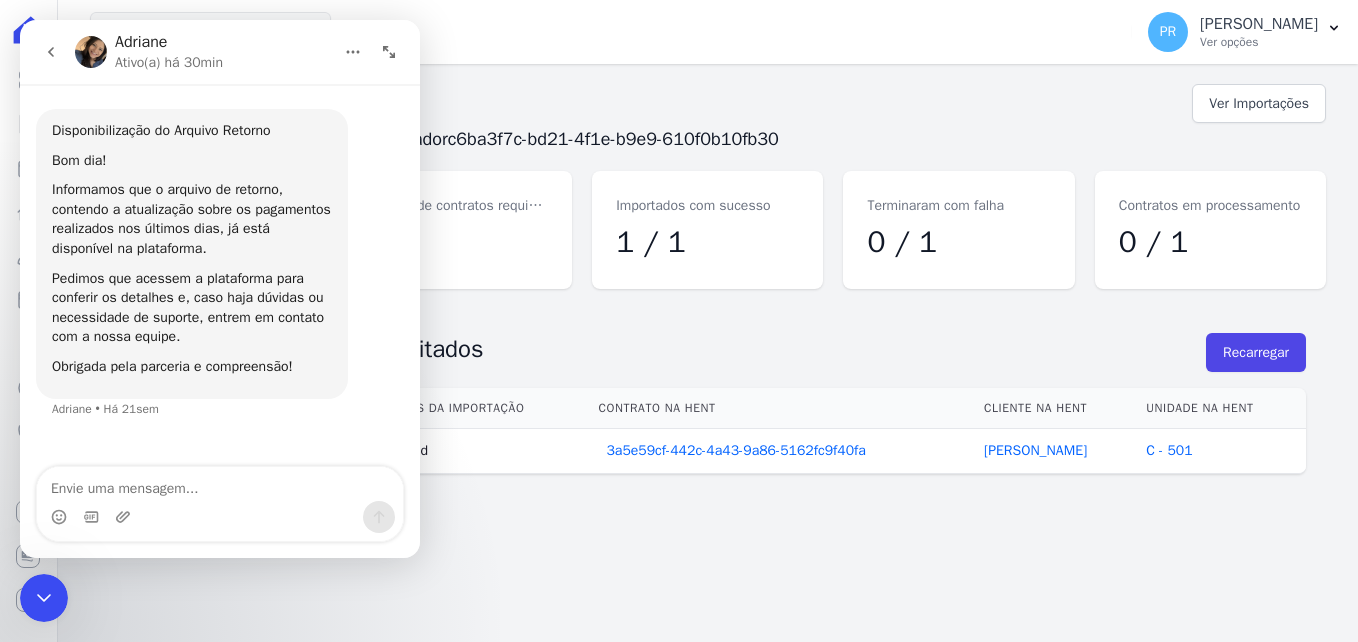 click at bounding box center [51, 52] 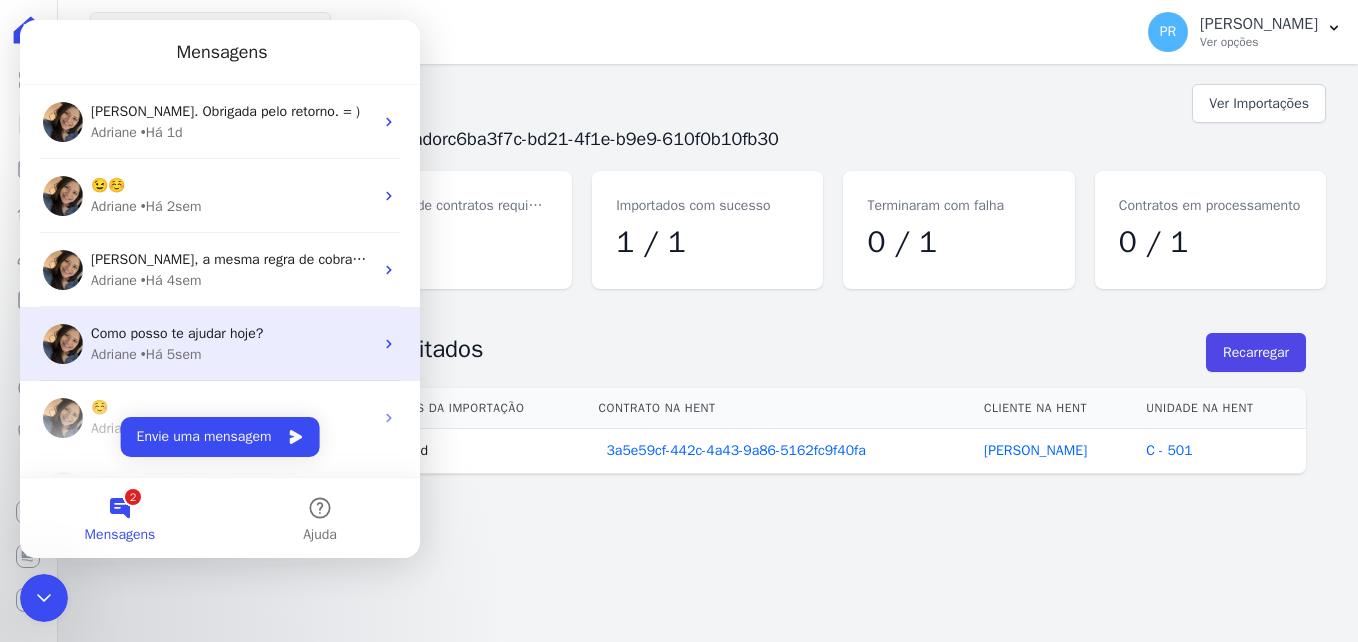 click on "•  Há 5sem" at bounding box center (171, 354) 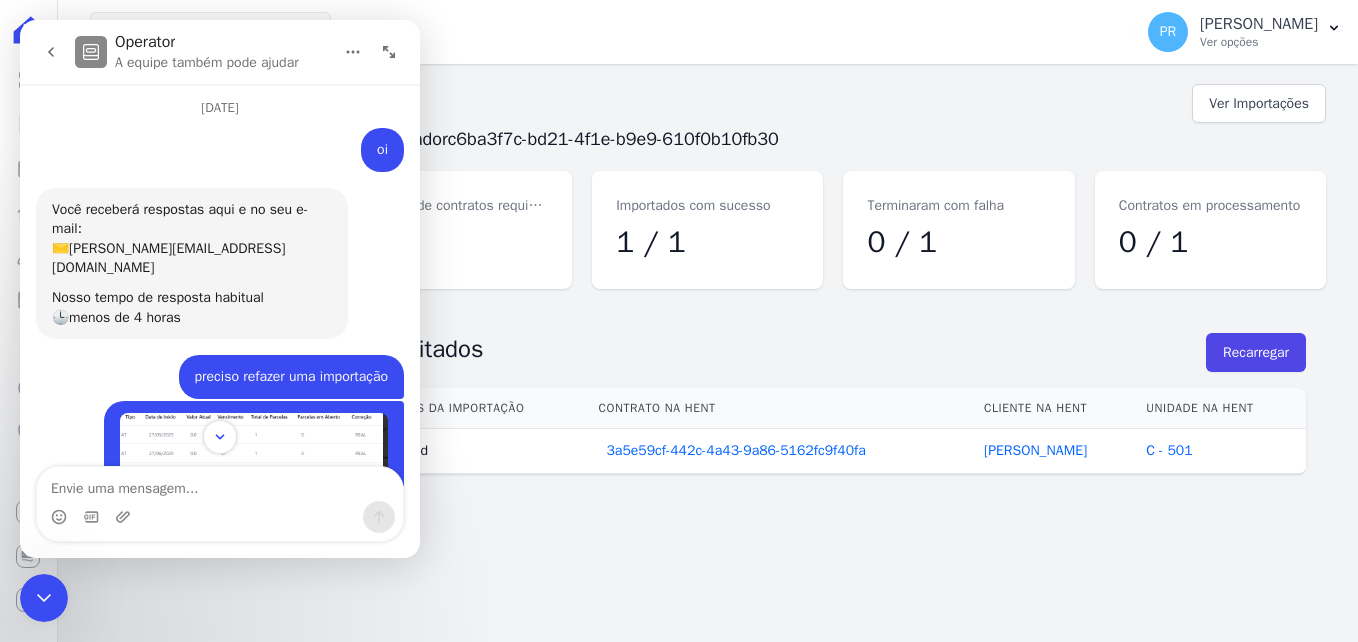 scroll, scrollTop: 0, scrollLeft: 0, axis: both 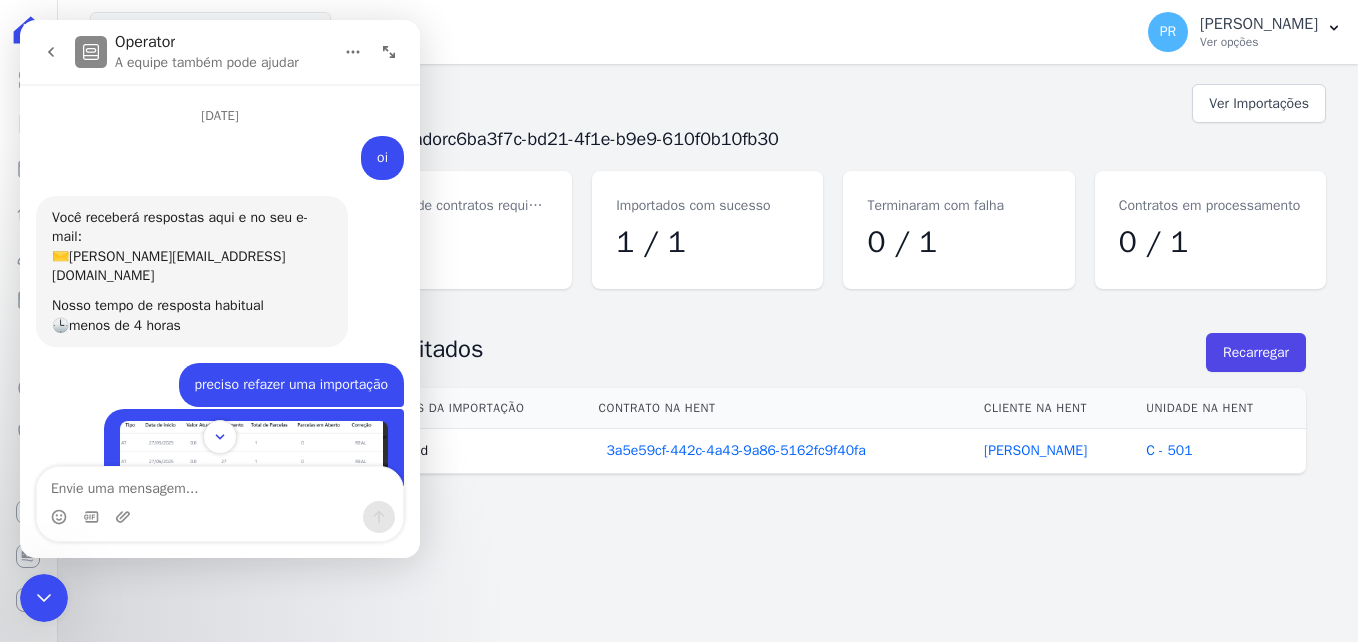 click 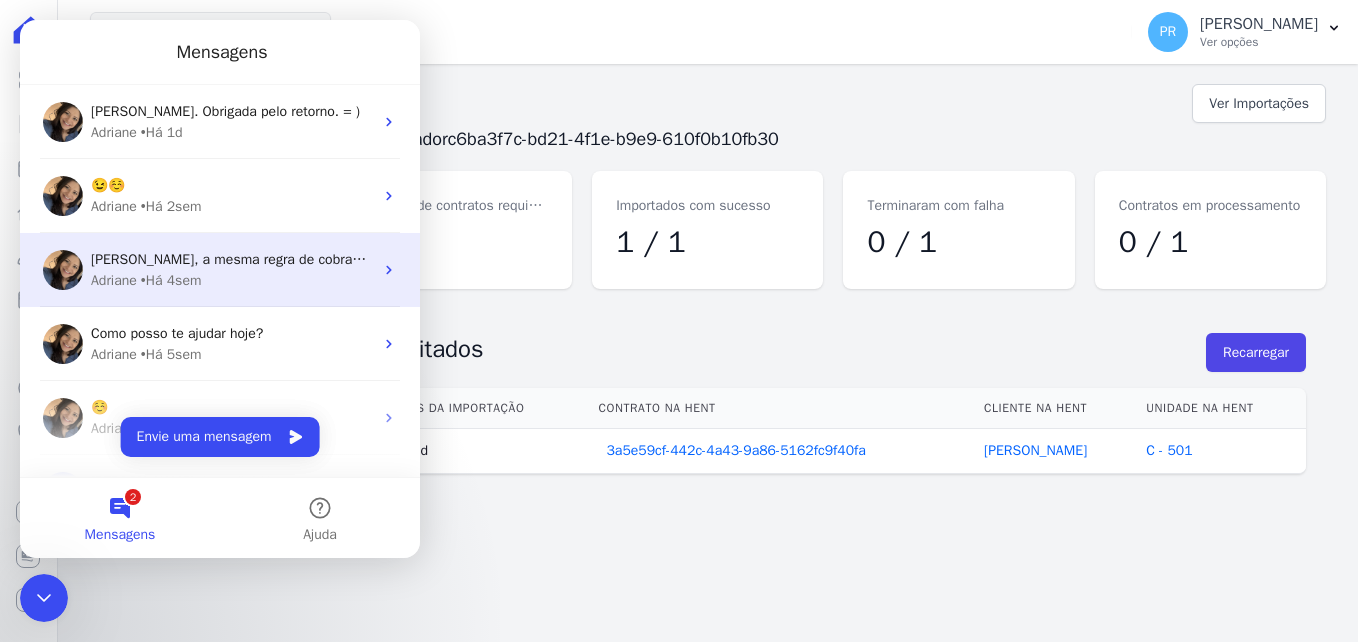 click on "Paula, a mesma regra de cobrança estava selecionada para as 2 parcelas.  Ajustei 1 para Nova Parcela avulsa e aprovei. Boletos disponiveis no link: https://app.hent.com.br/integrations/cnab/cobranca_file_imports/43eaf84a-b296-4c5e-9cde-29dda4d84b79" at bounding box center [232, 259] 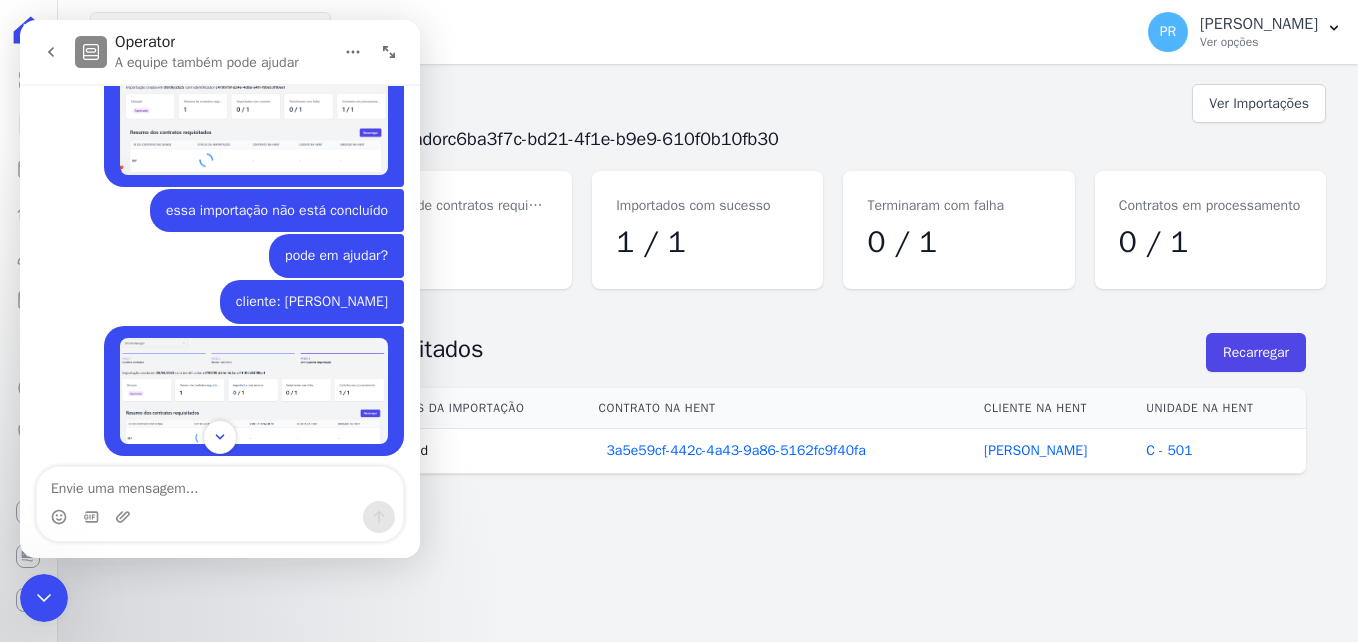 scroll, scrollTop: 261, scrollLeft: 0, axis: vertical 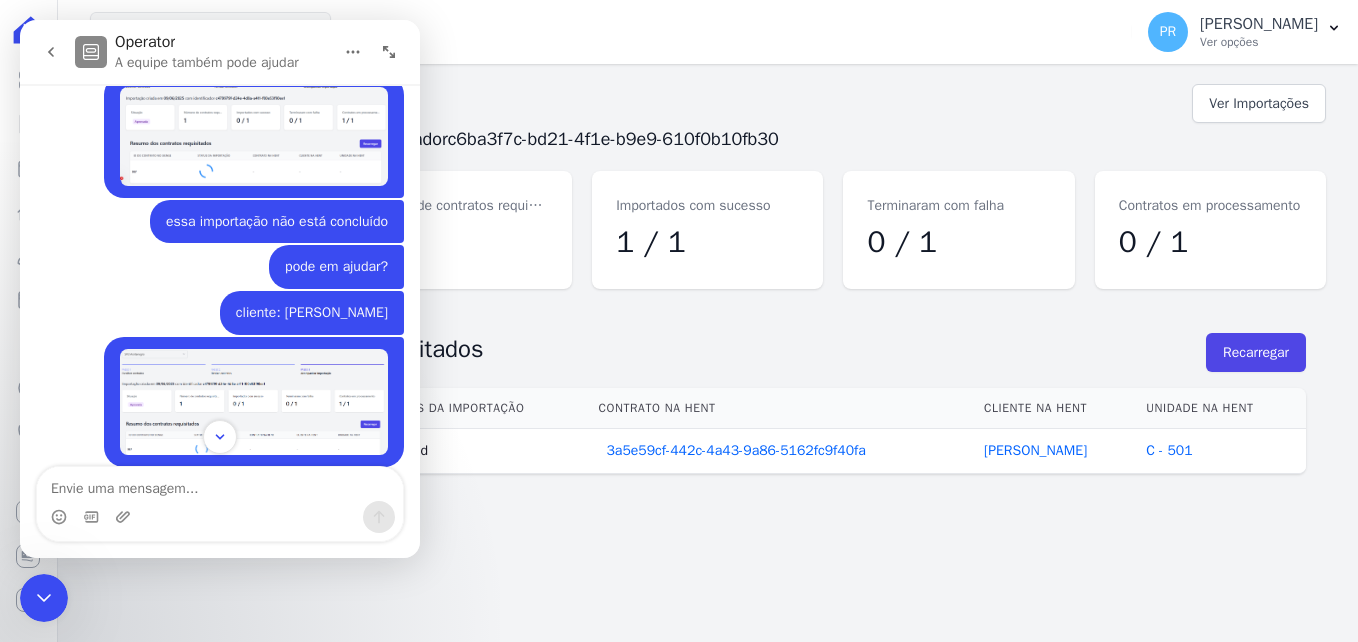 click at bounding box center (254, 402) 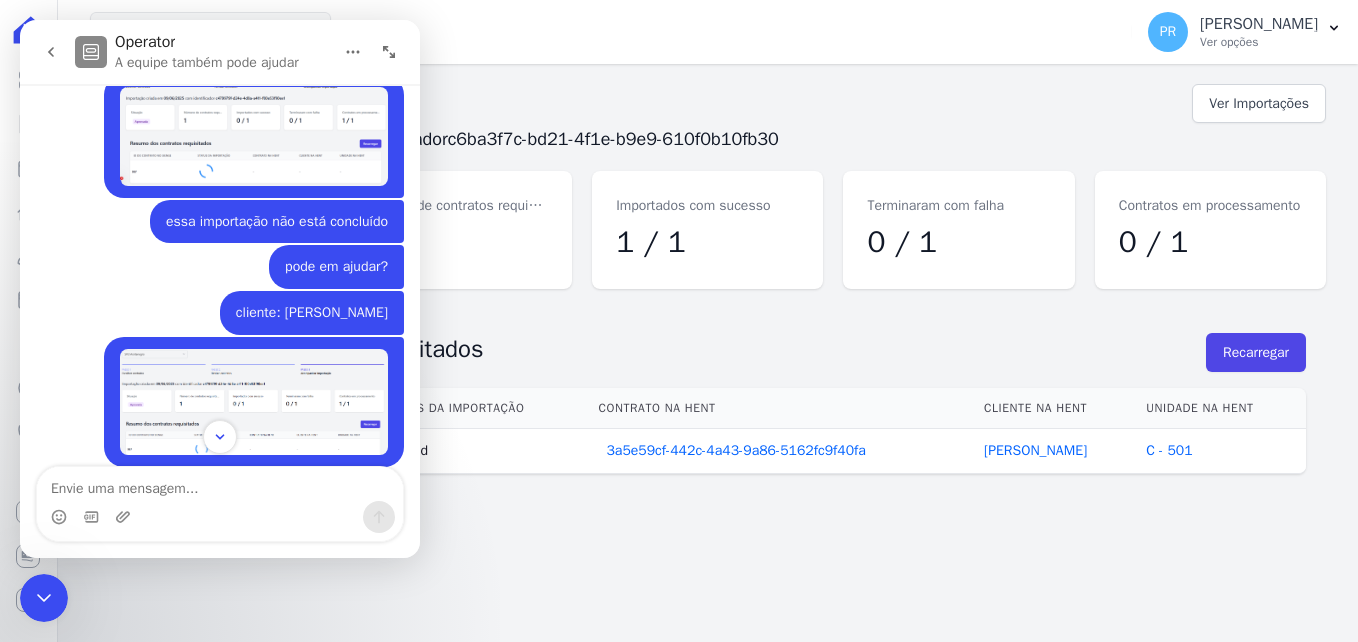 scroll, scrollTop: 0, scrollLeft: 0, axis: both 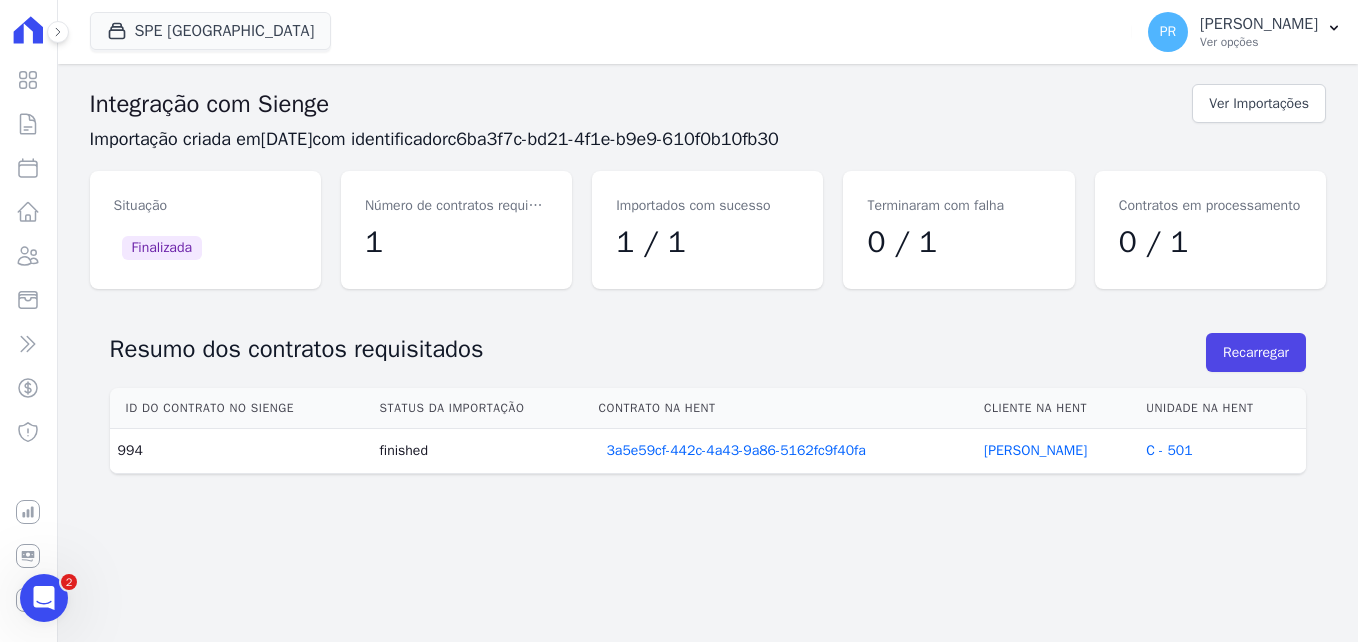 click at bounding box center [44, 598] 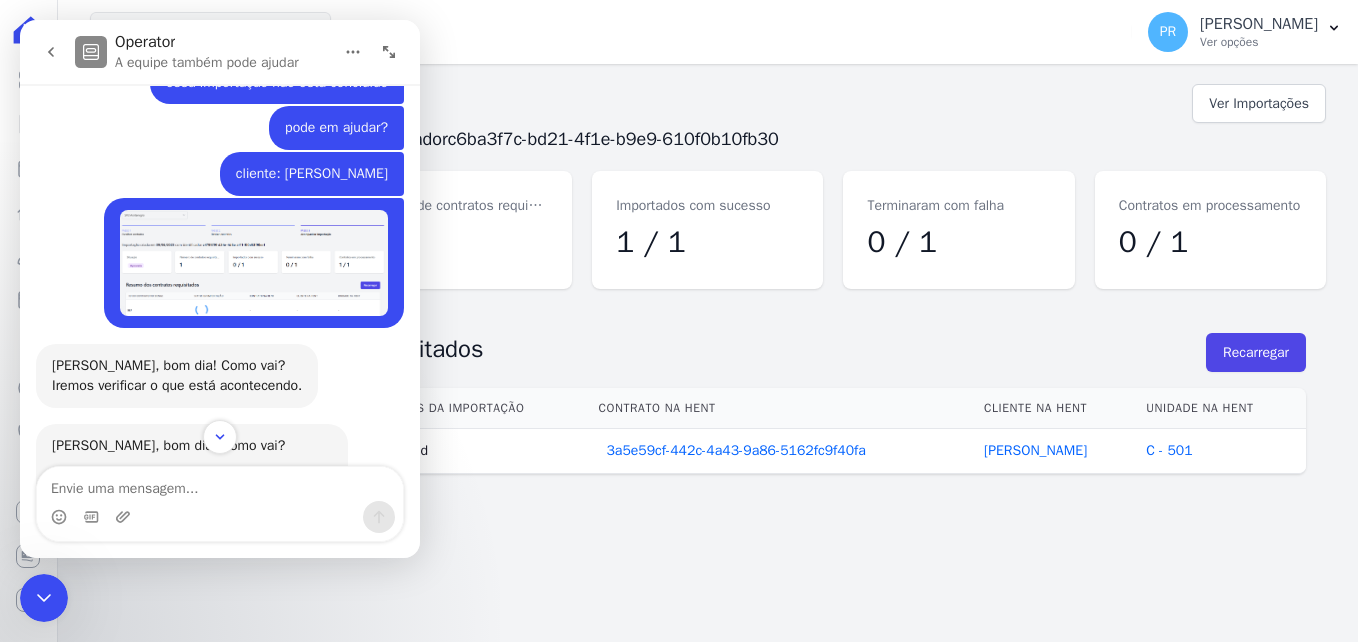 scroll, scrollTop: 300, scrollLeft: 0, axis: vertical 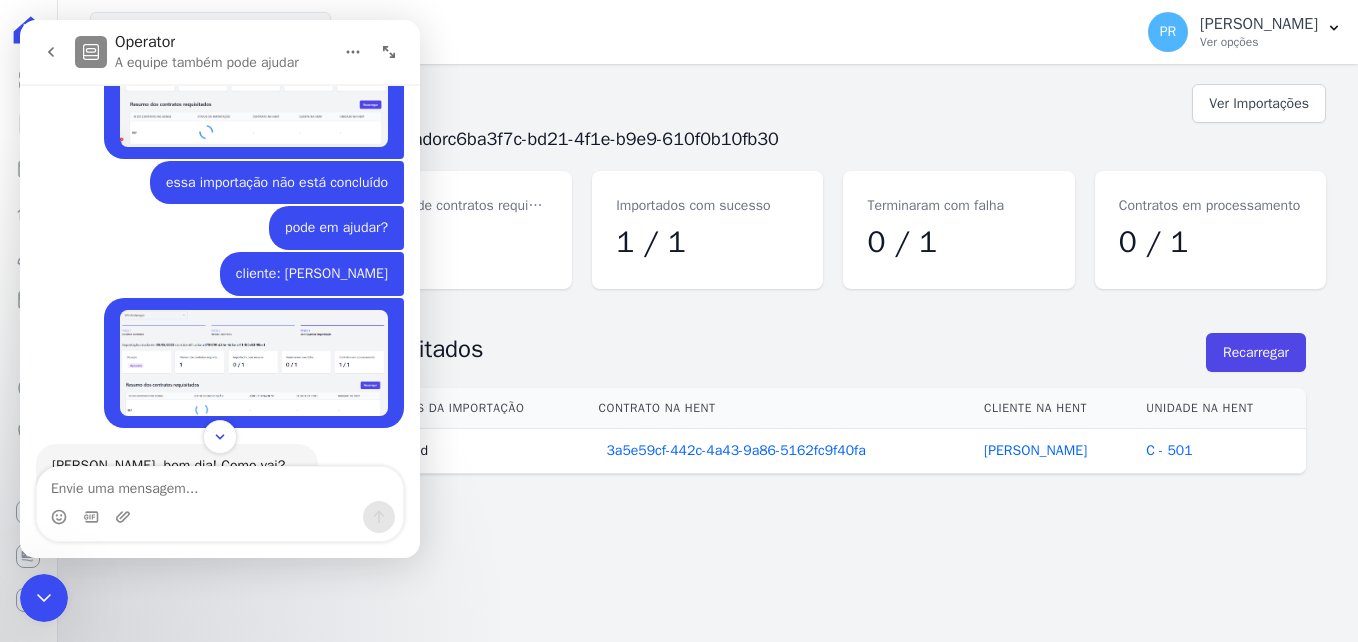 click 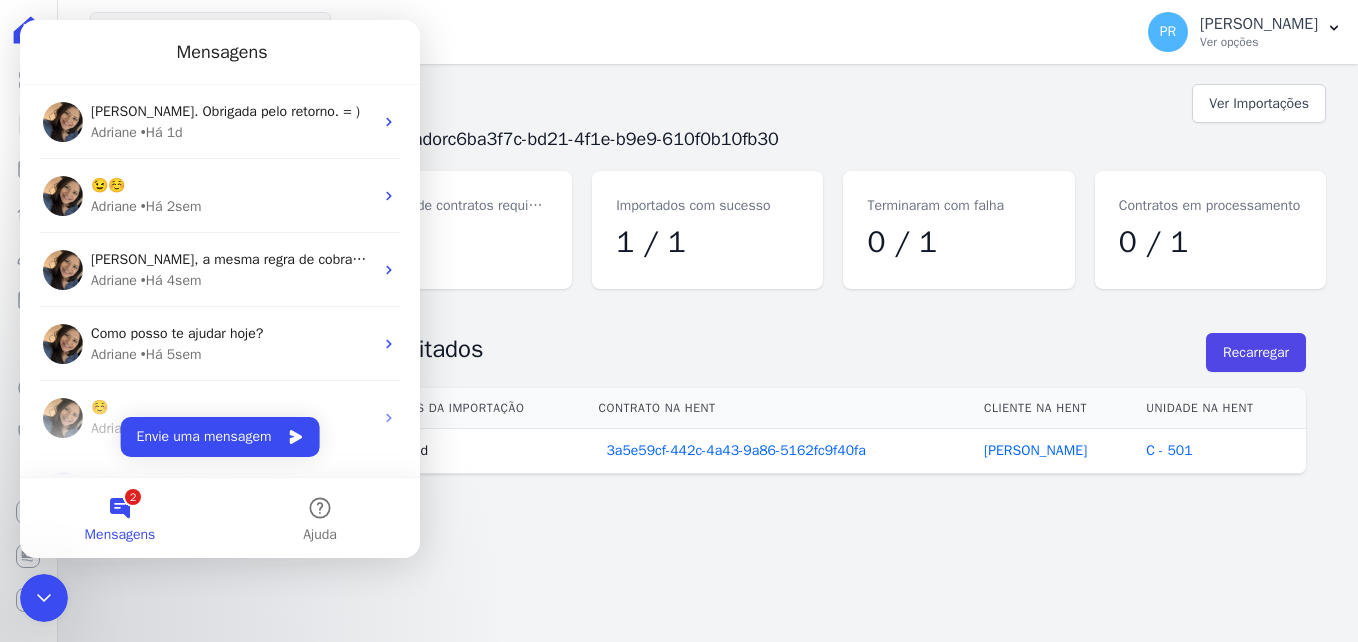 click at bounding box center [44, 598] 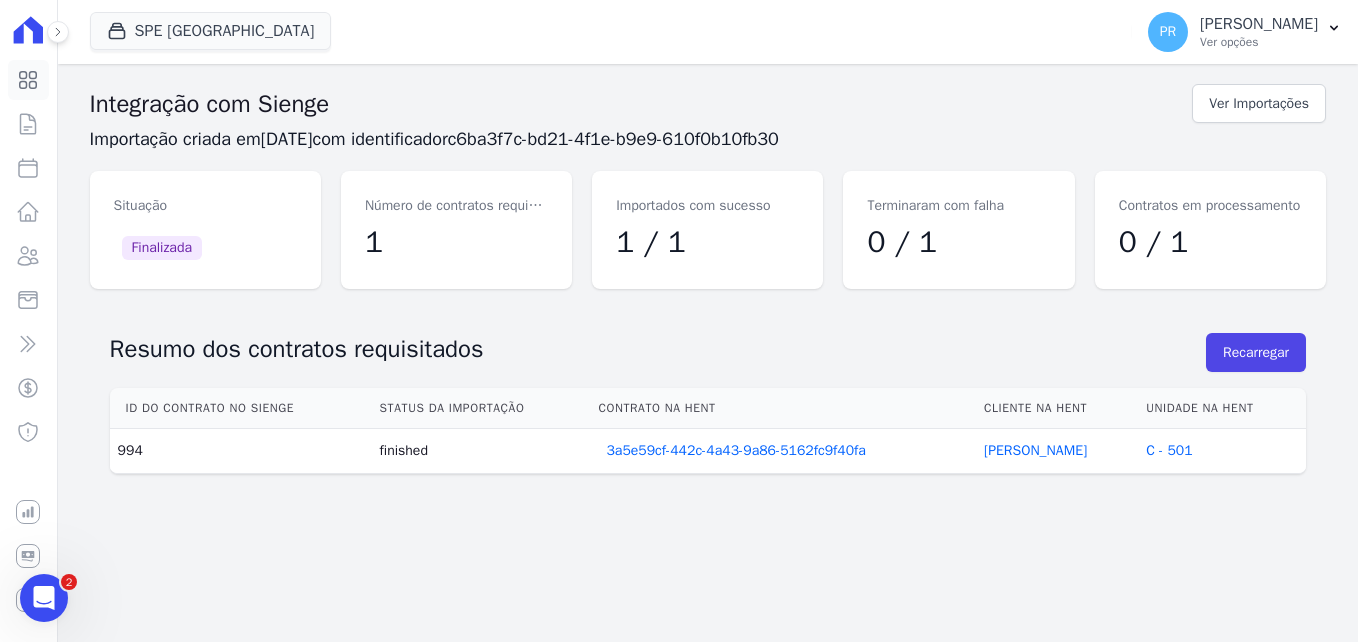 click 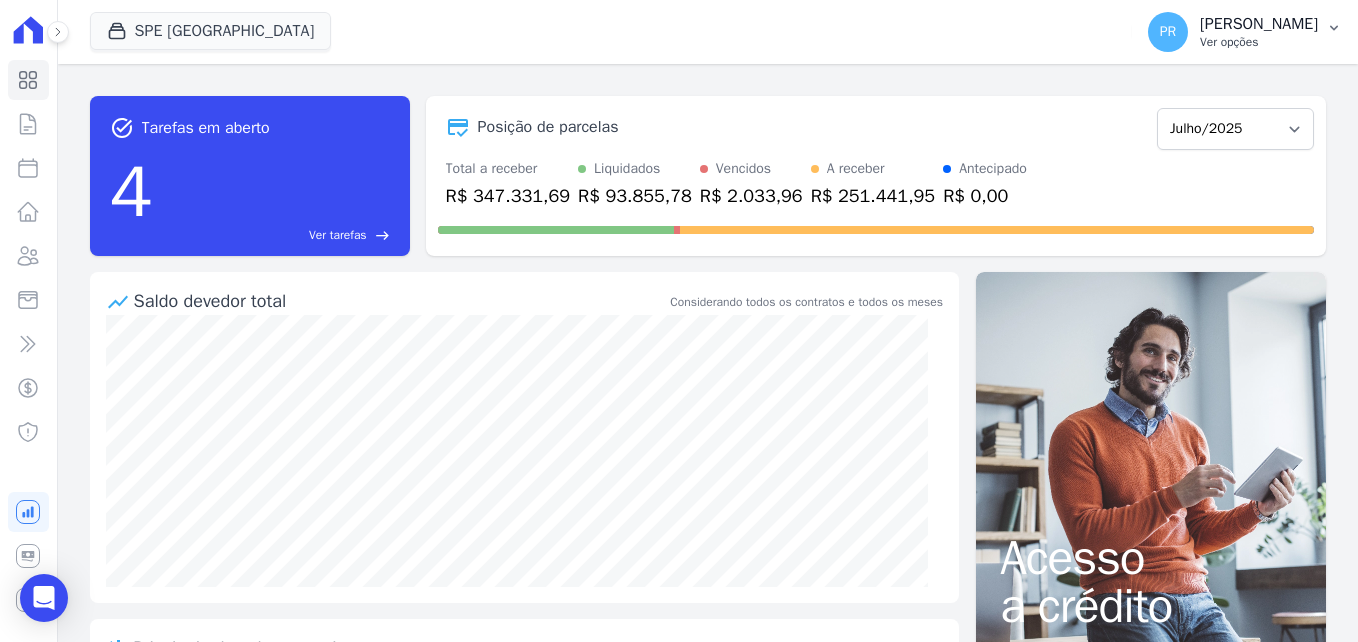 click 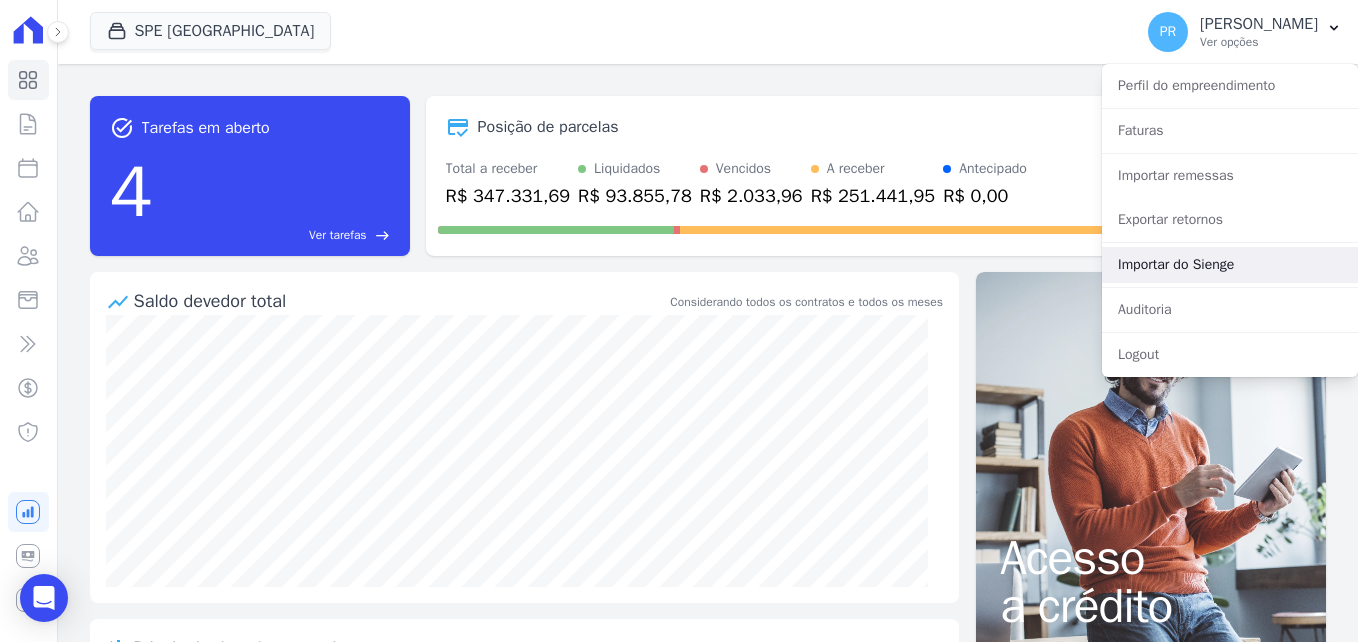 click on "Importar do Sienge" at bounding box center [1230, 265] 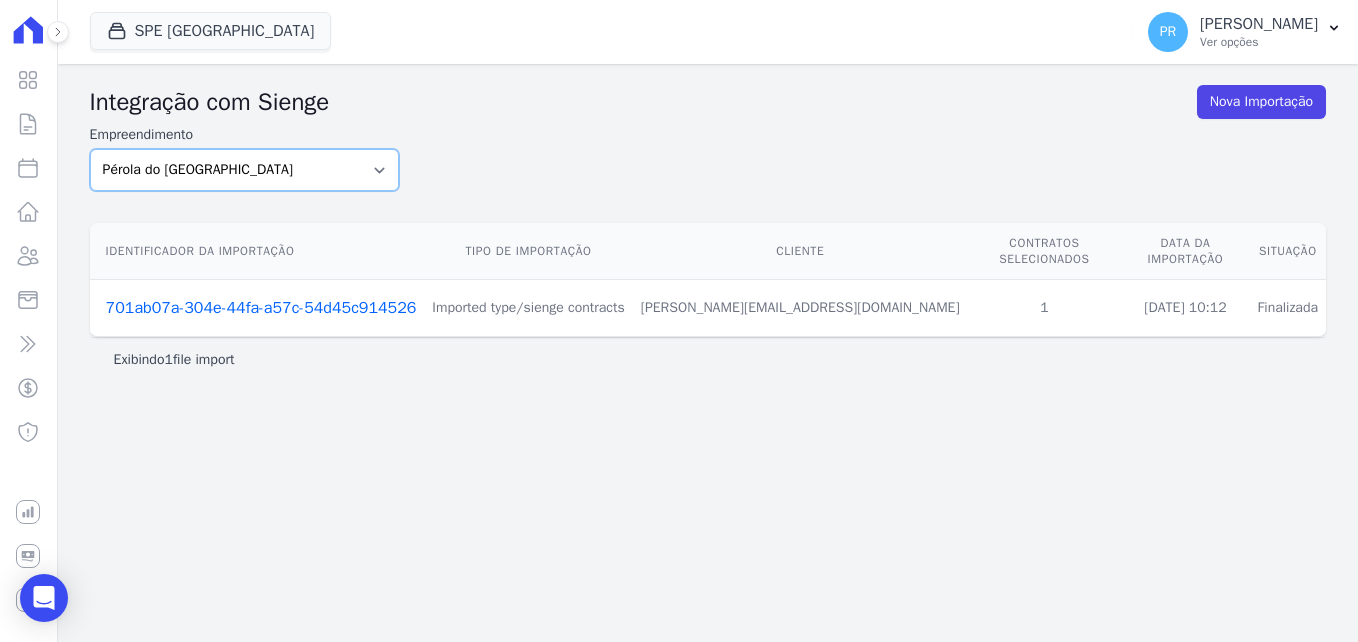 click on "Pérola do Tocantins
SPE Montenegro" at bounding box center [244, 170] 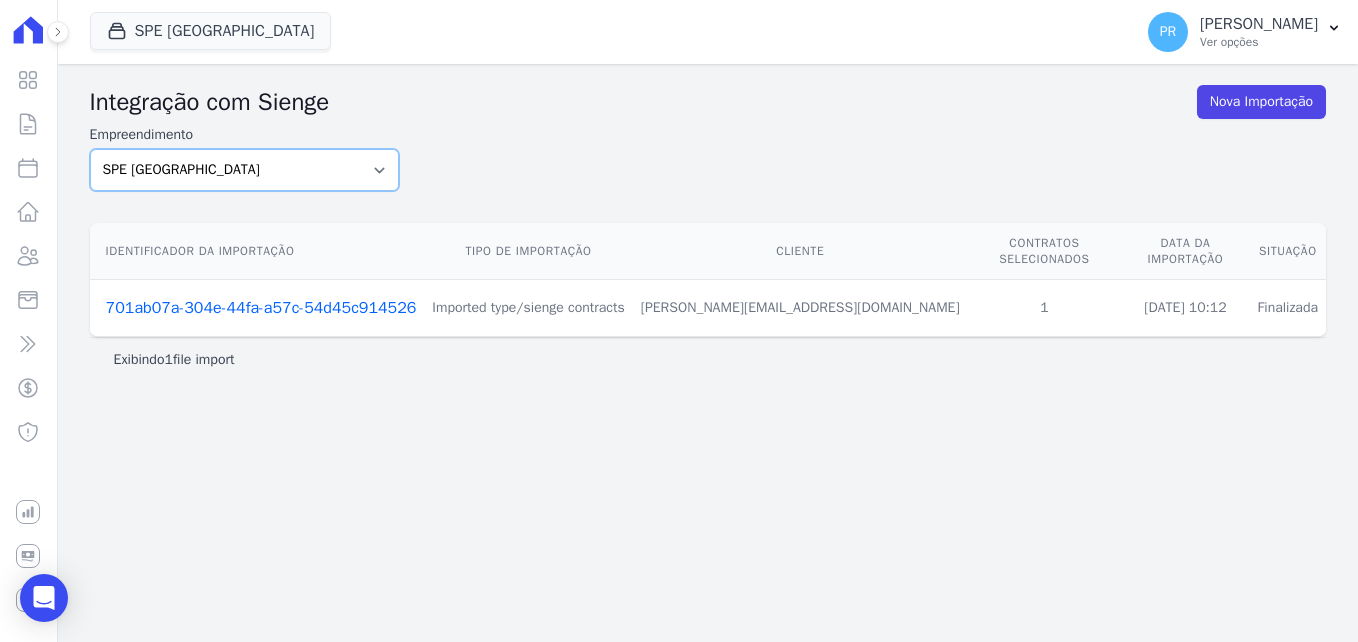 click on "Pérola do Tocantins
SPE Montenegro" at bounding box center [244, 170] 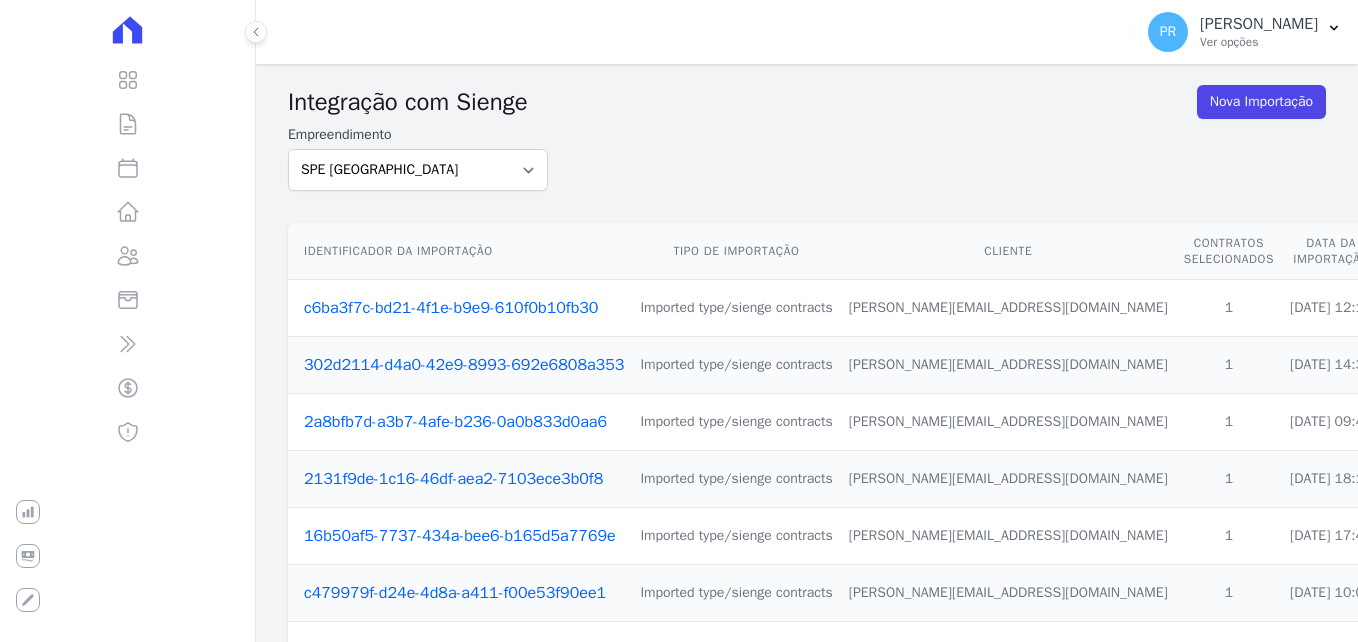 scroll, scrollTop: 0, scrollLeft: 0, axis: both 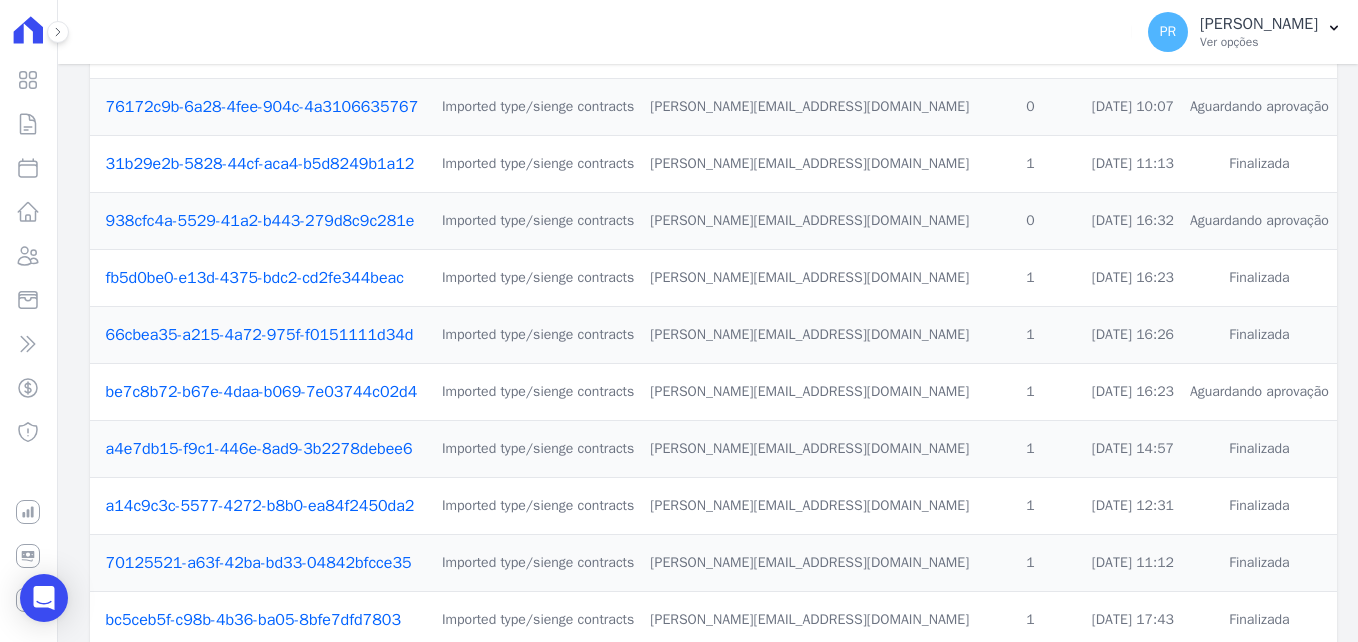 click on "a4e7db15-f9c1-446e-8ad9-3b2278debee6" at bounding box center [259, 449] 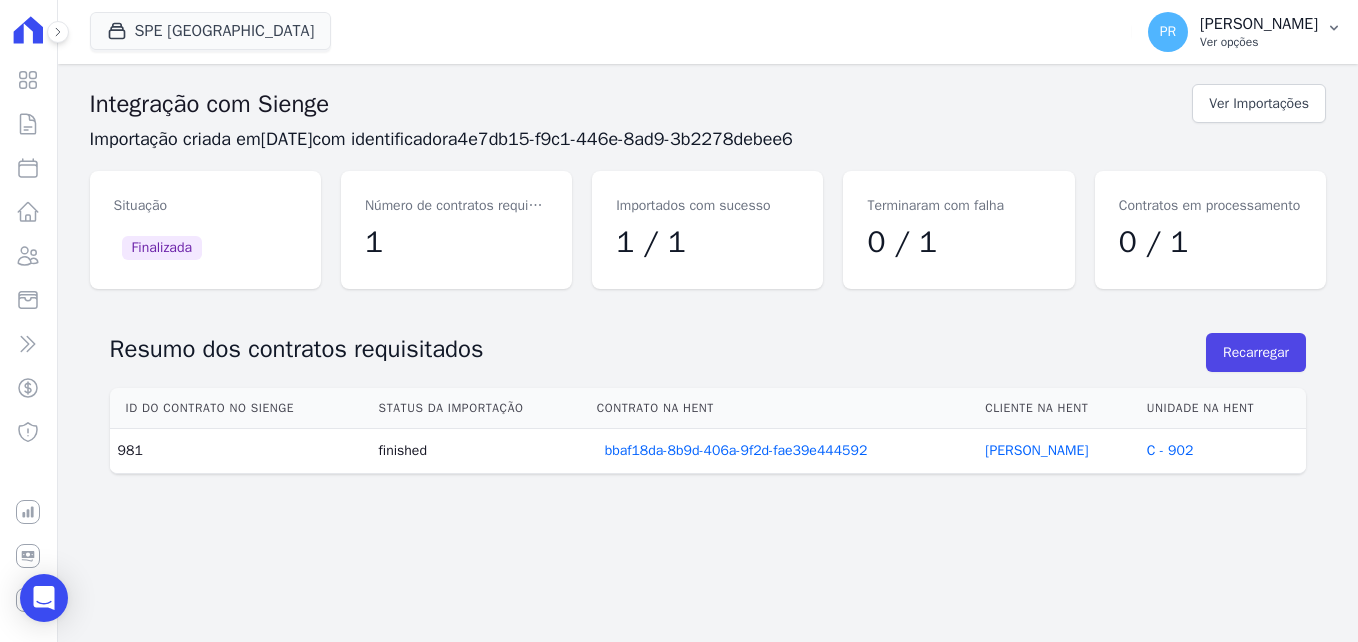 click on "PR
[PERSON_NAME]
Ver opções" at bounding box center [1245, 32] 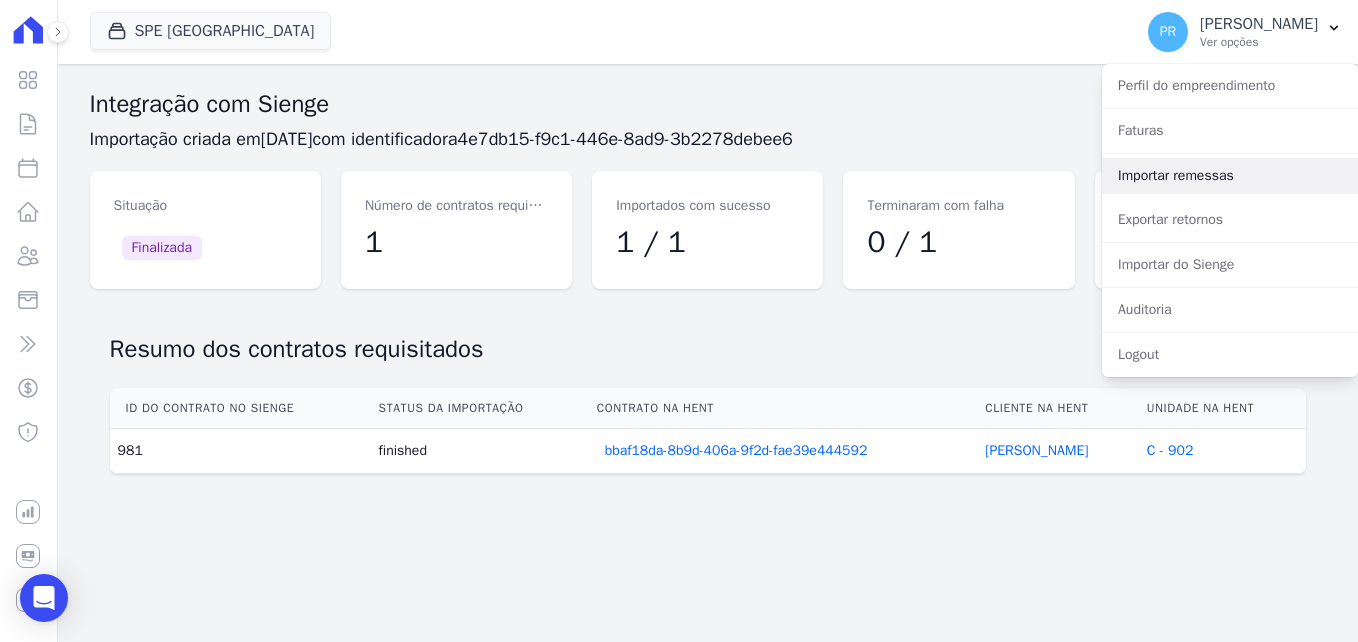 click on "Importar remessas" at bounding box center [1230, 176] 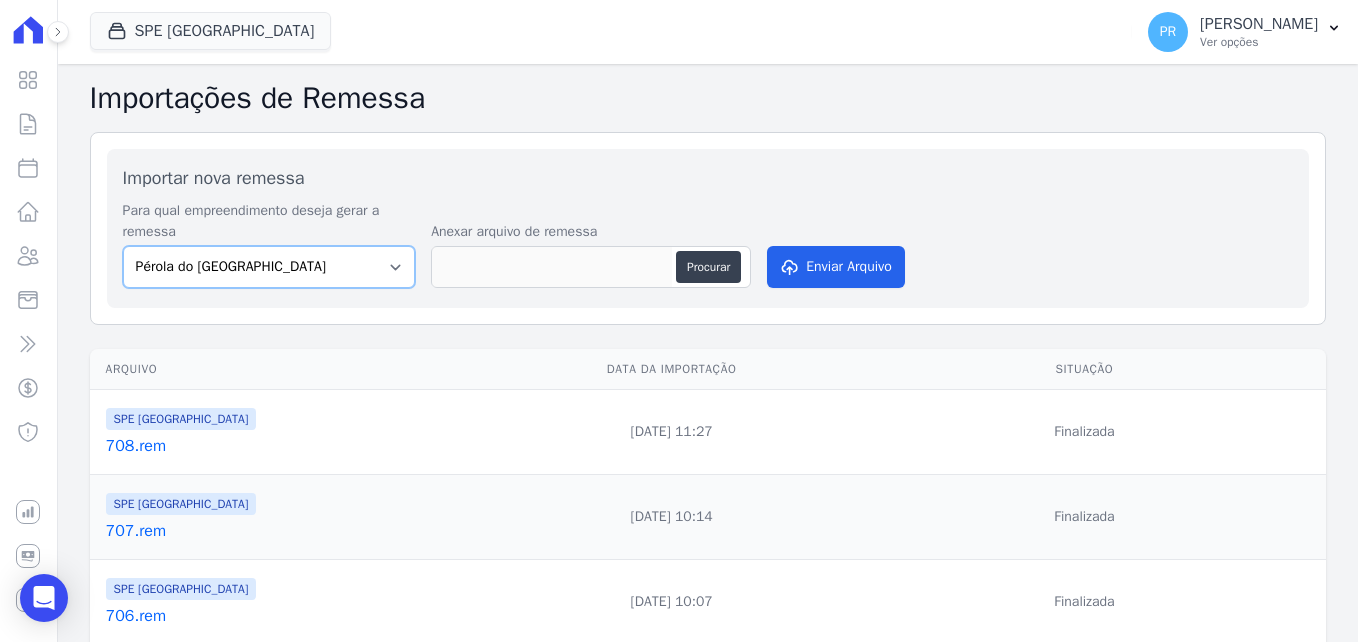 click on "Pérola do Tocantins
SPE Montenegro" at bounding box center (269, 267) 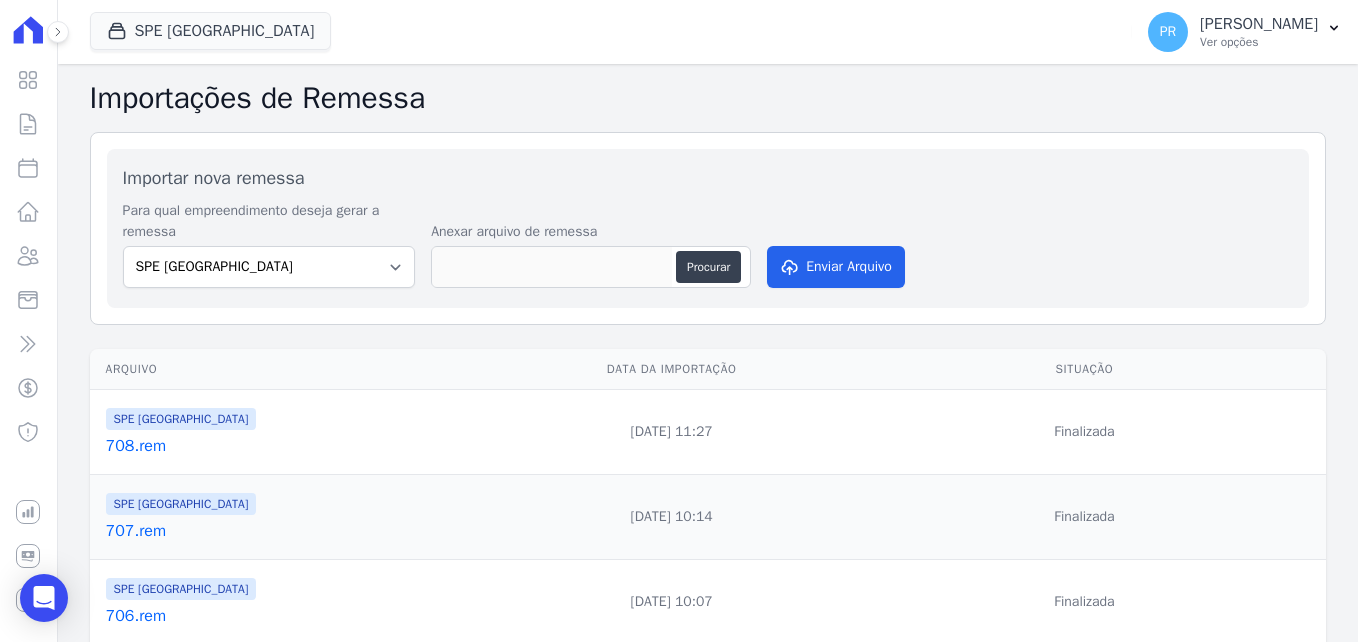 click on "Importar nova remessa
Para qual empreendimento deseja gerar a remessa
Pérola do Tocantins
SPE Montenegro
Anexar arquivo de remessa
Procurar
Enviar Arquivo" at bounding box center (708, 228) 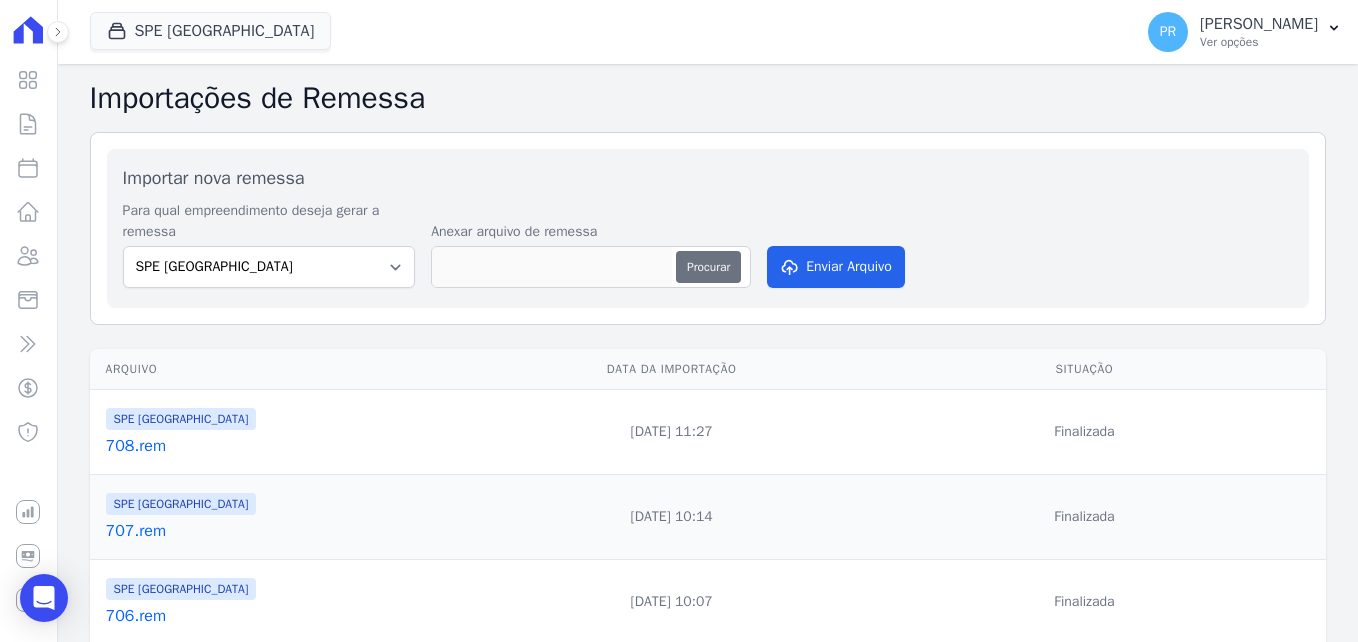 click on "Procurar" at bounding box center [708, 267] 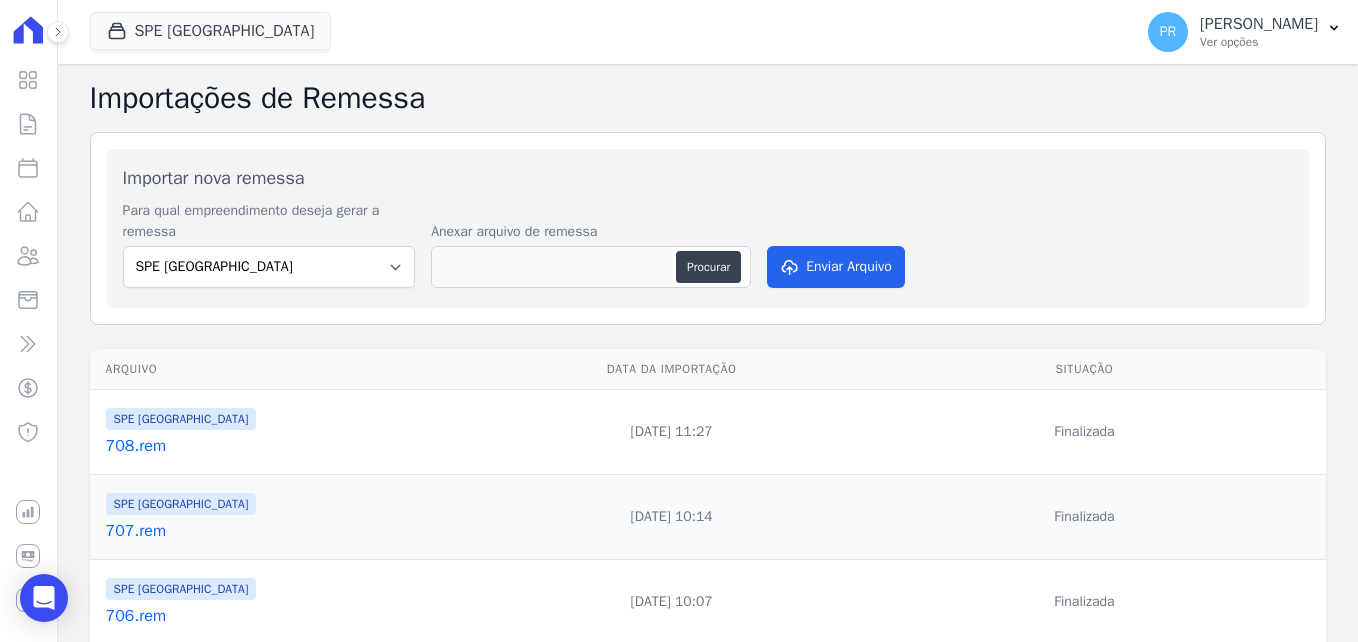 type on "709.rem" 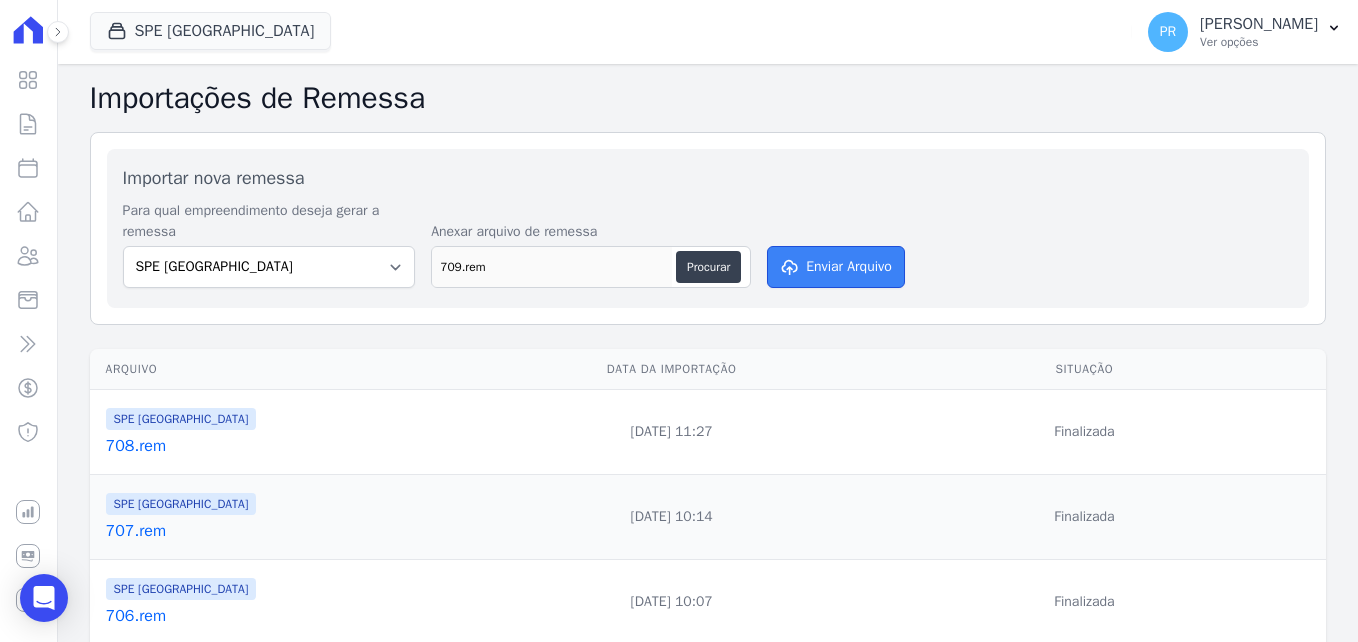 click on "Enviar Arquivo" at bounding box center (836, 267) 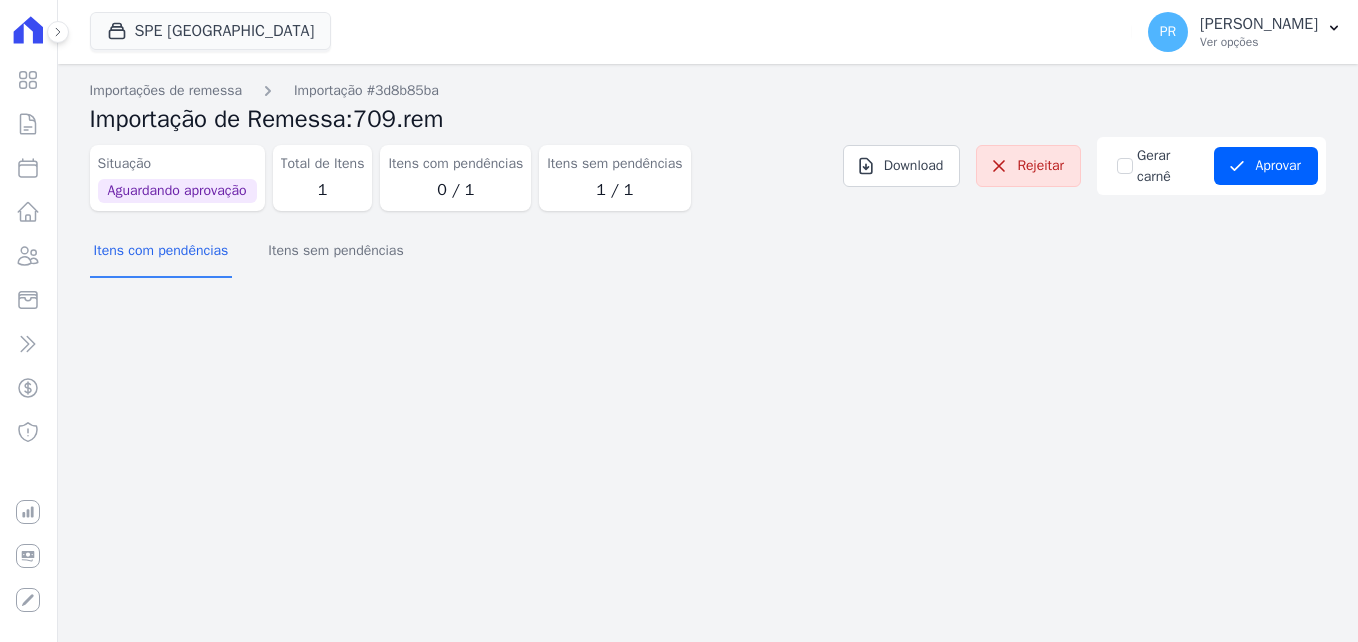 scroll, scrollTop: 0, scrollLeft: 0, axis: both 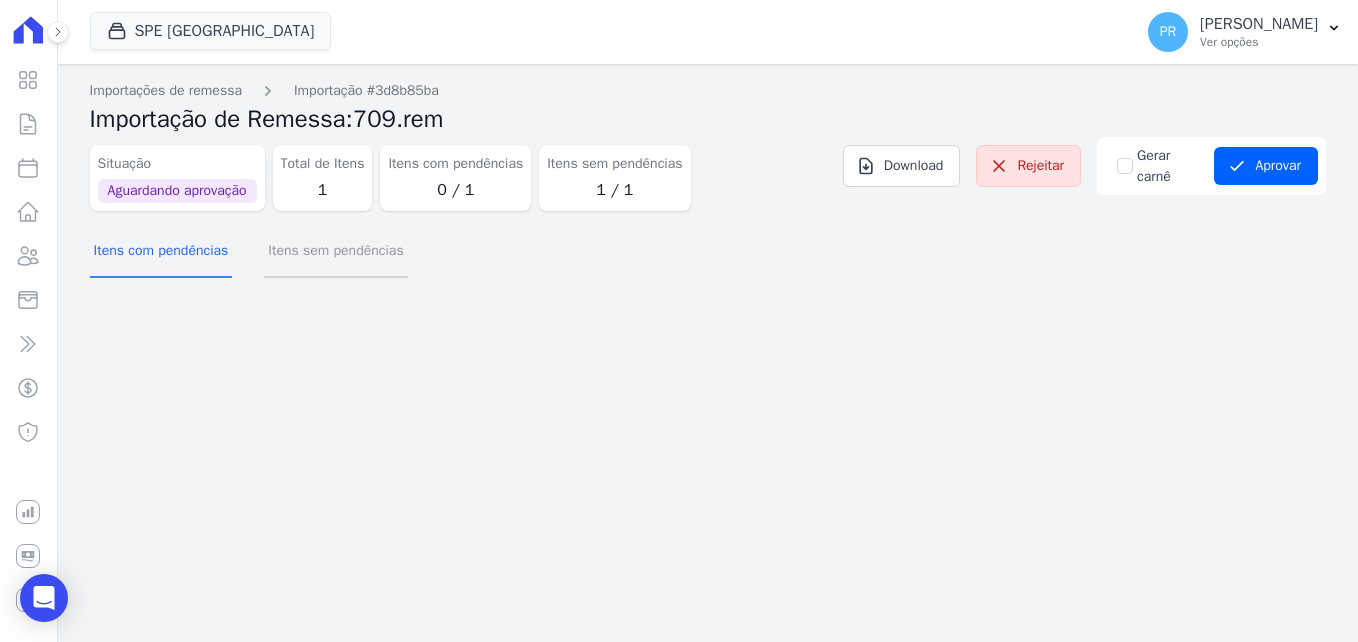 click on "Itens sem pendências" at bounding box center [335, 252] 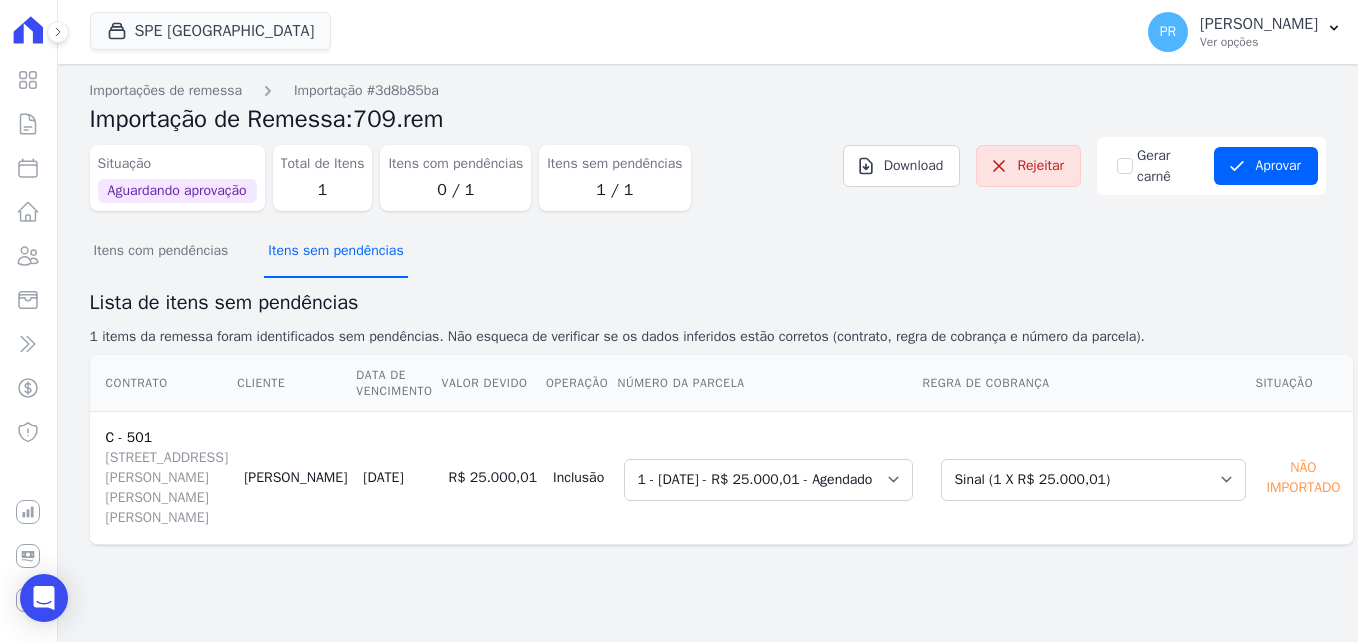 scroll, scrollTop: 11, scrollLeft: 0, axis: vertical 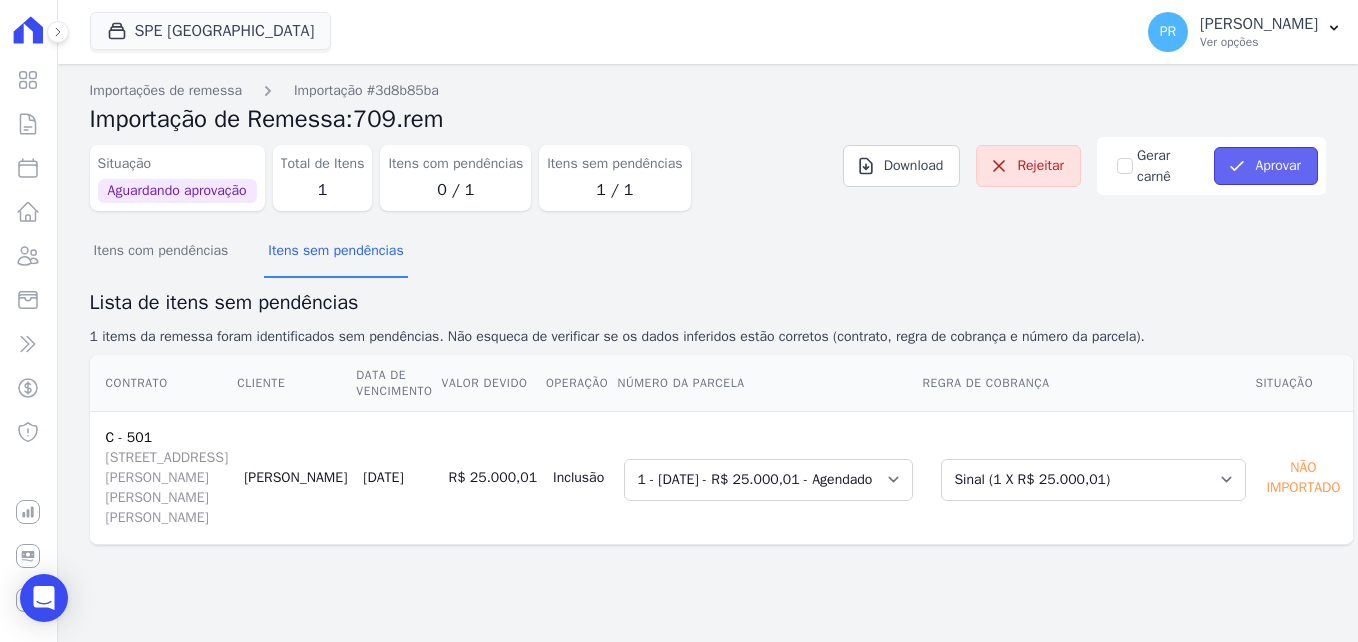 click 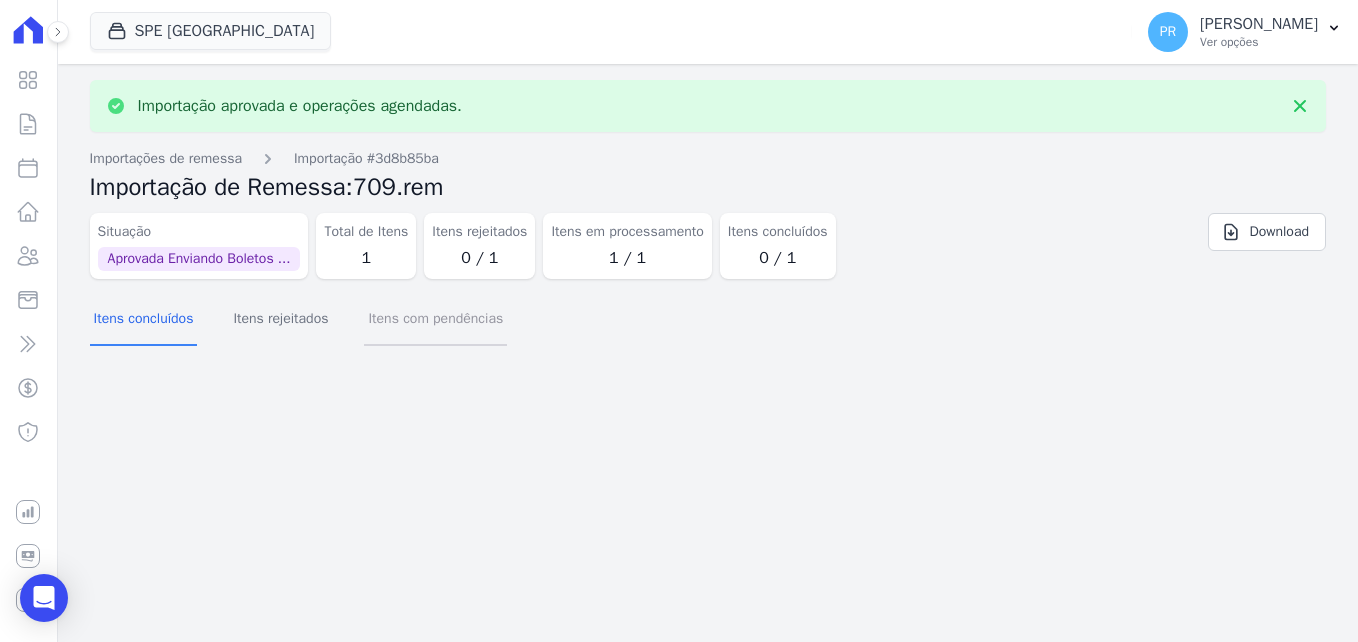 click on "Itens com pendências" at bounding box center [435, 320] 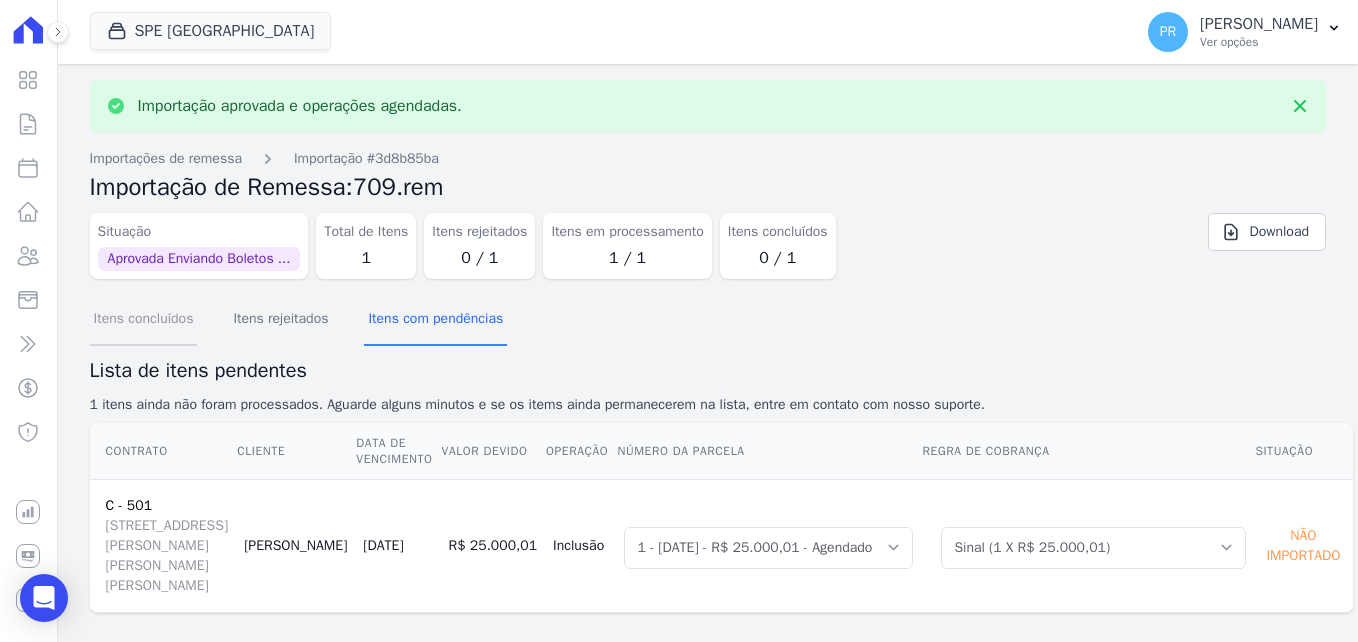 click on "Itens concluídos" at bounding box center (144, 320) 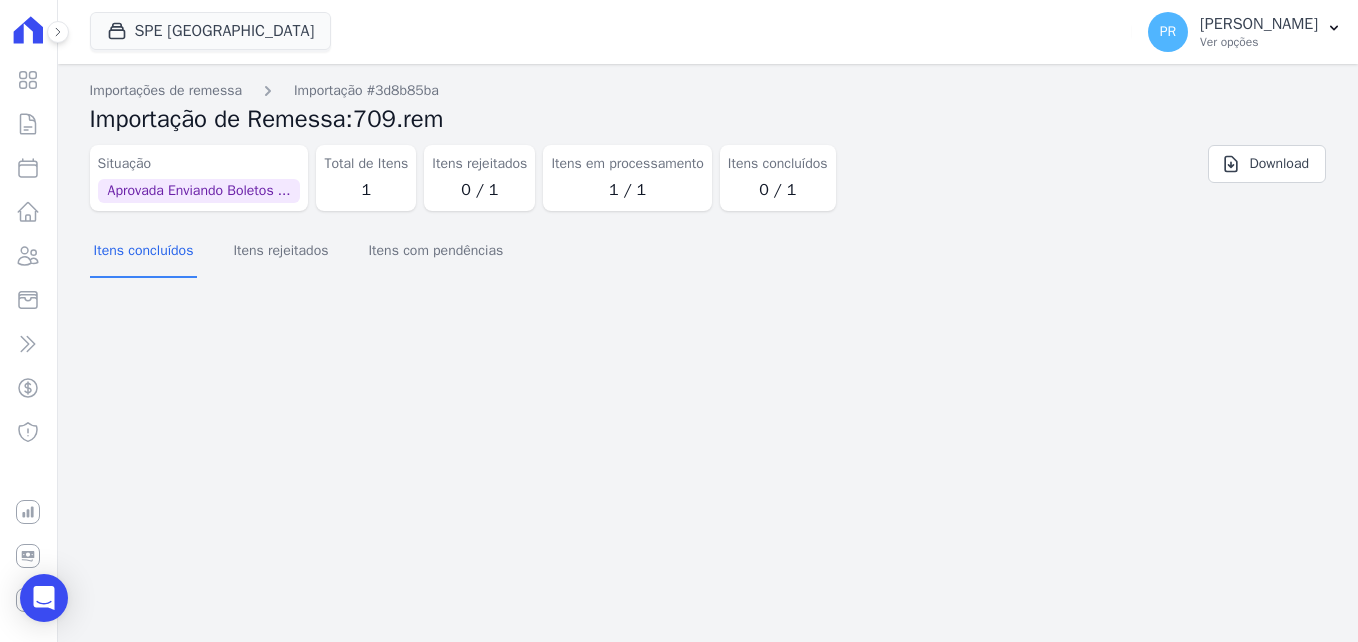 scroll, scrollTop: 0, scrollLeft: 0, axis: both 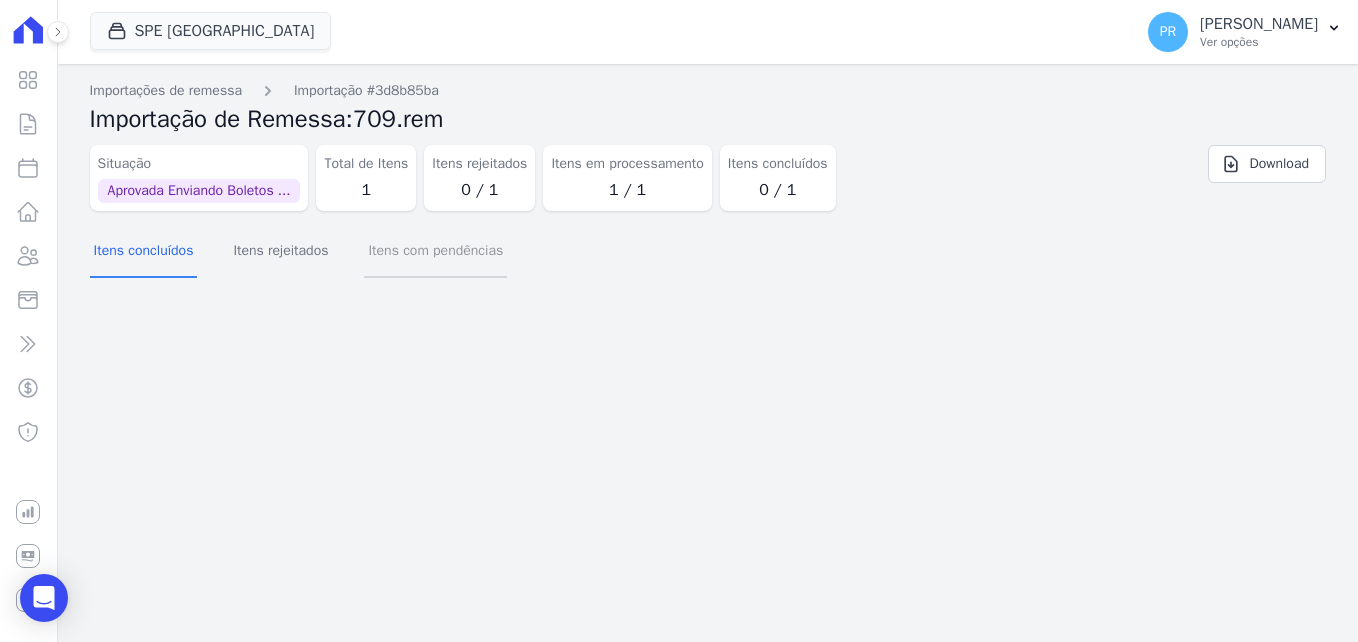 click on "Itens com pendências" at bounding box center (435, 252) 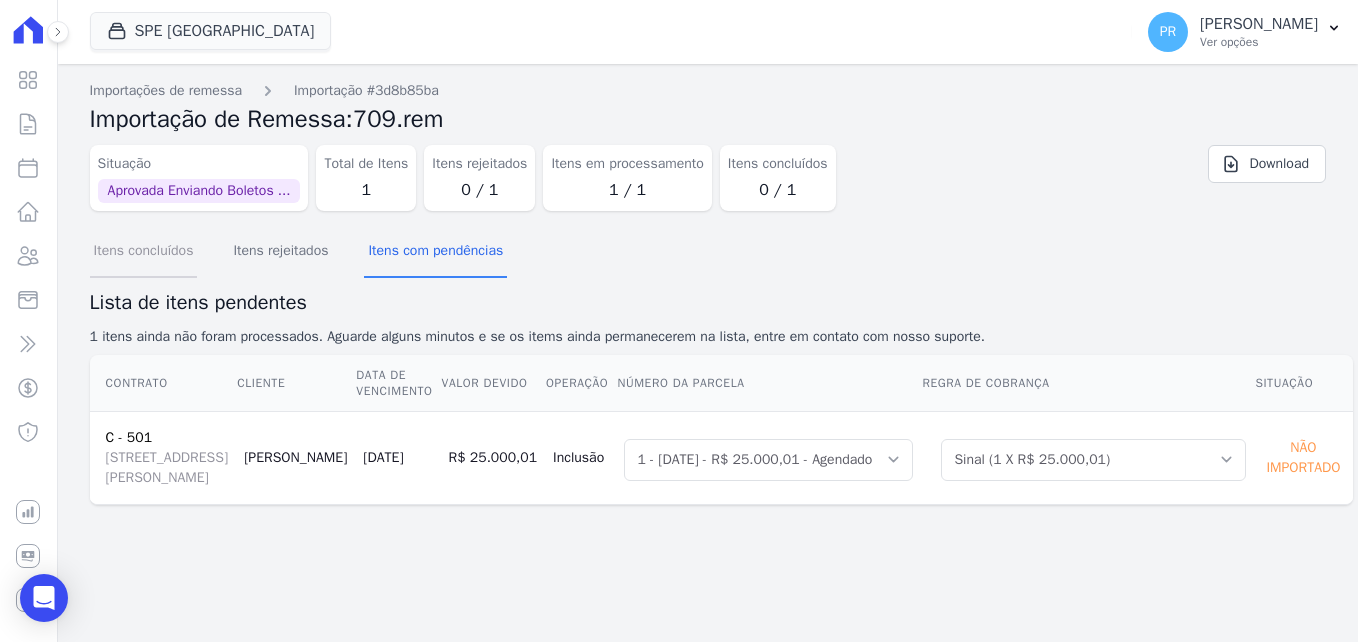 click on "Itens concluídos" at bounding box center [144, 252] 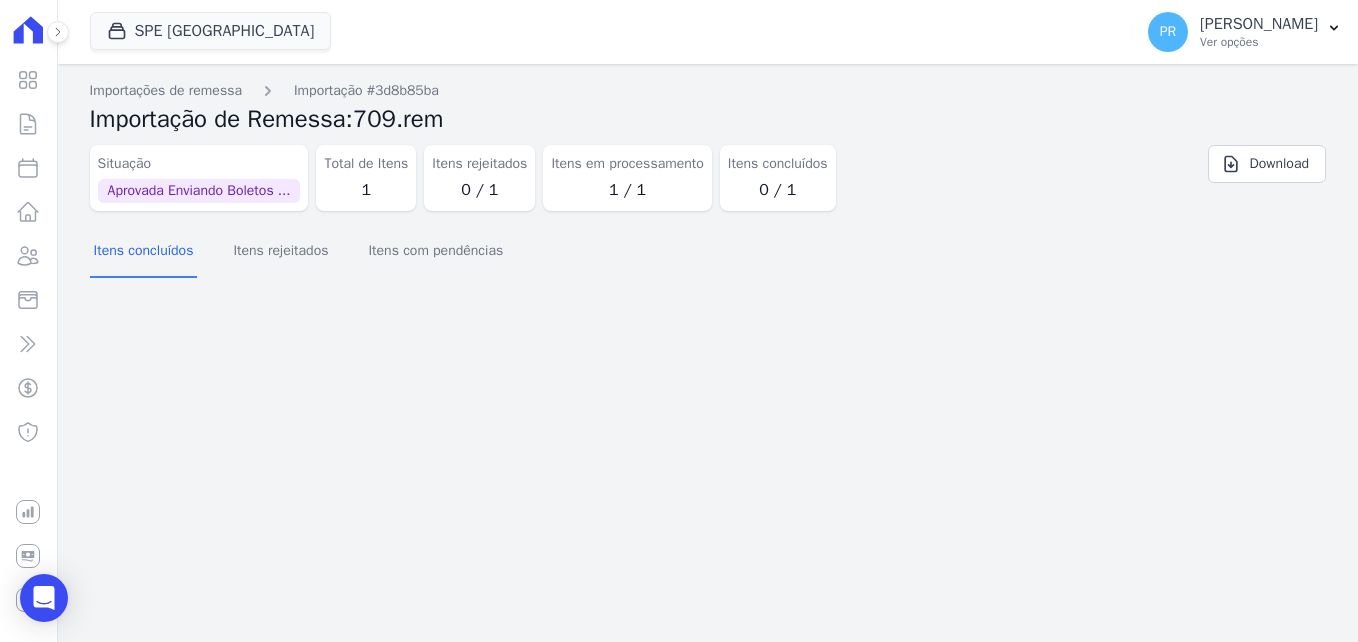 scroll, scrollTop: 0, scrollLeft: 0, axis: both 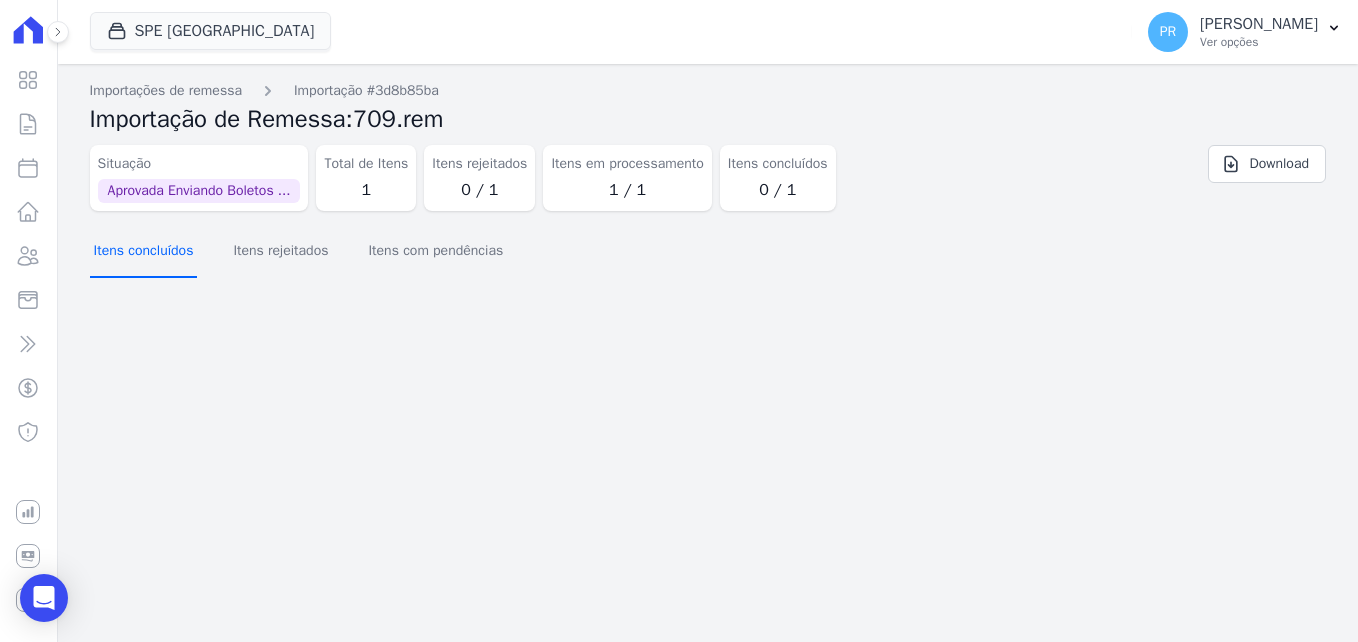 click on "Itens concluídos" at bounding box center [144, 252] 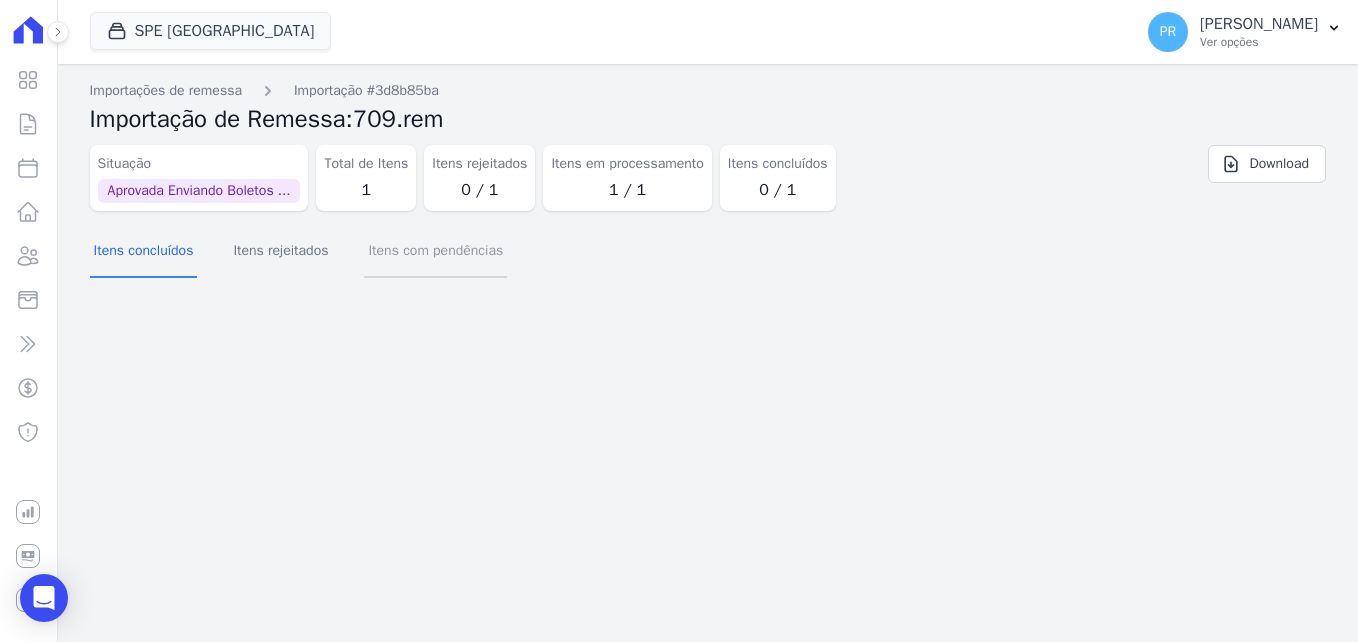 click on "Itens com pendências" at bounding box center [435, 252] 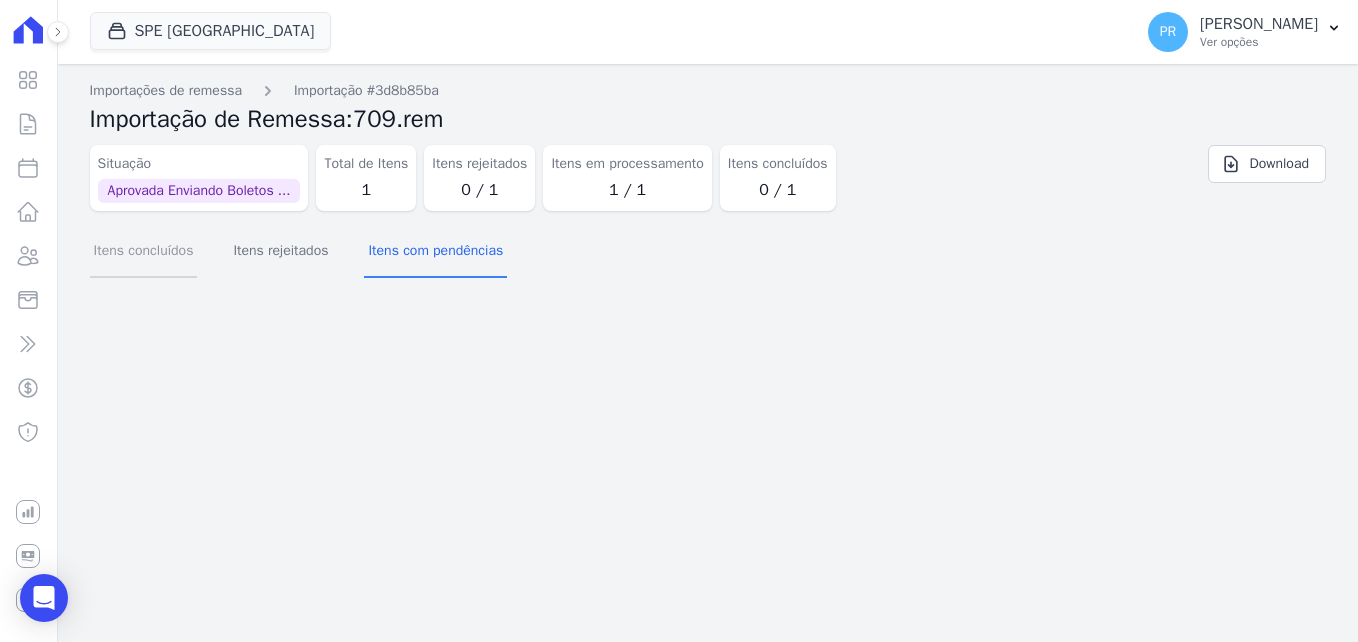 click on "Itens concluídos" at bounding box center [144, 252] 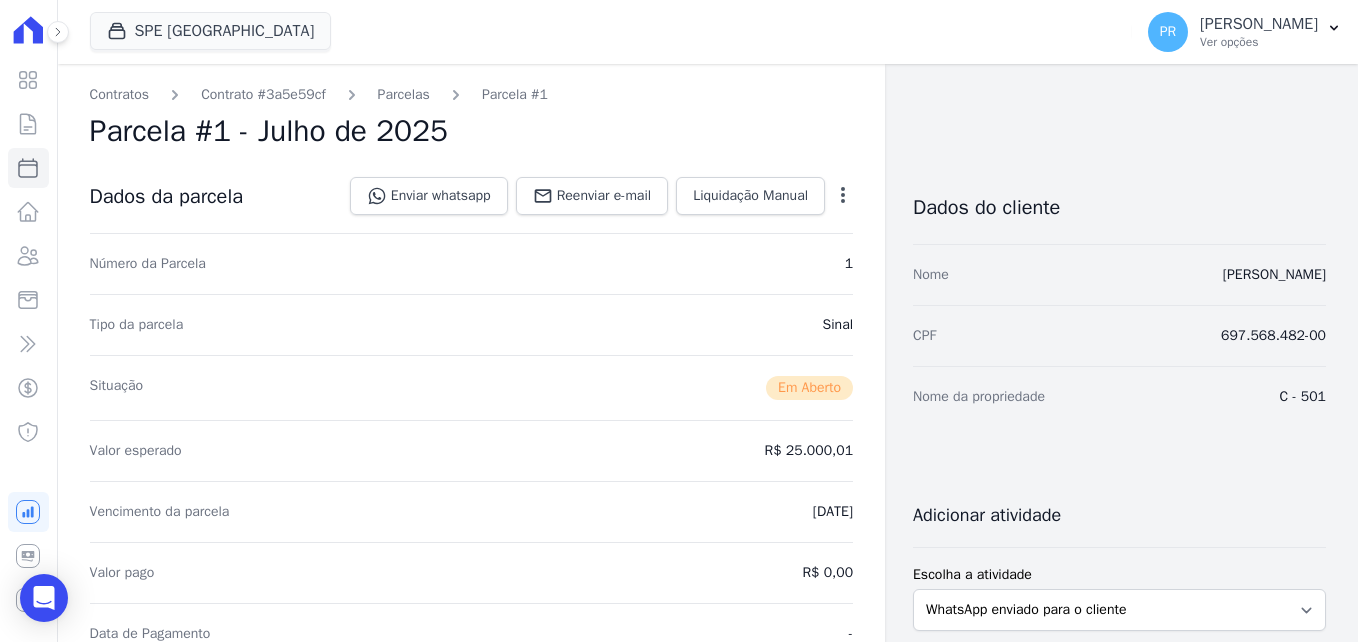 scroll, scrollTop: 0, scrollLeft: 0, axis: both 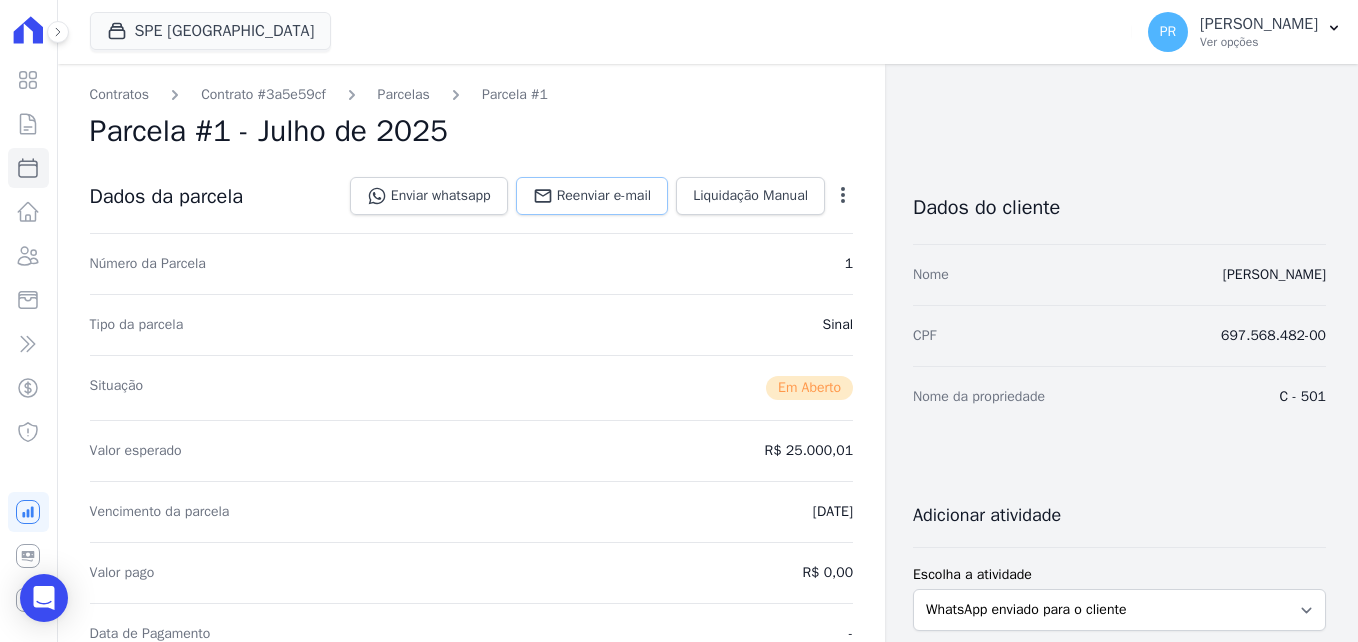 click on "Reenviar e-mail" at bounding box center [604, 196] 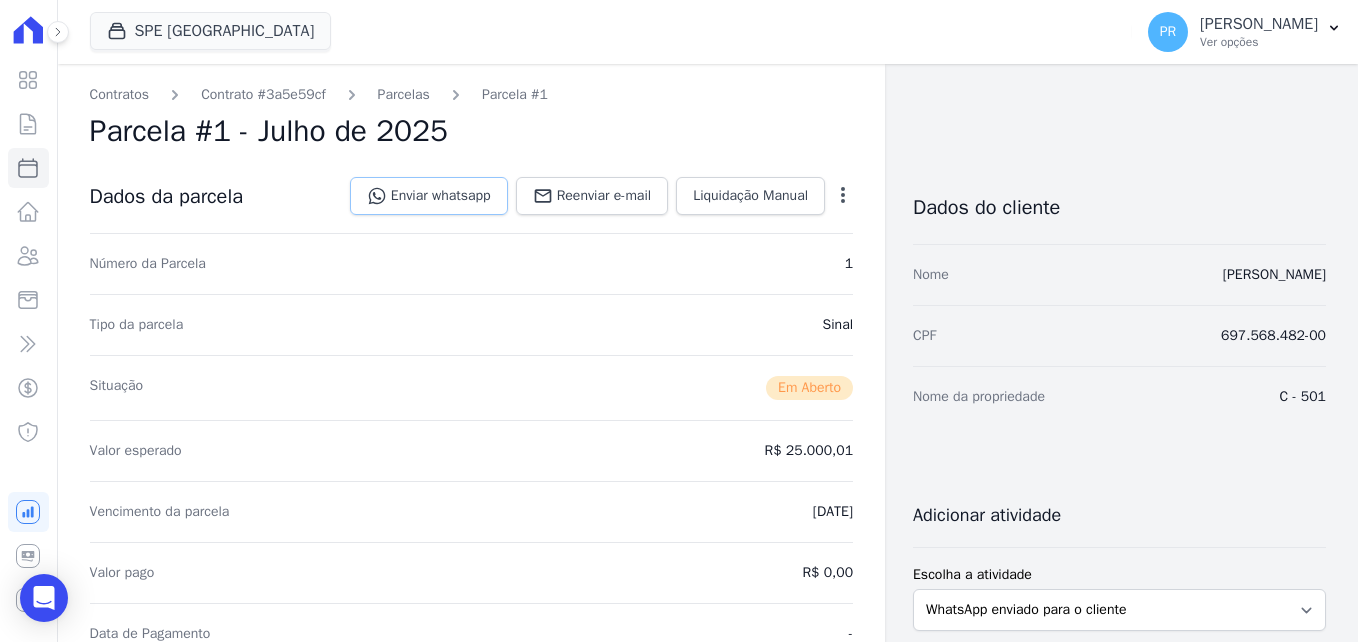 click on "Enviar whatsapp" at bounding box center [429, 196] 